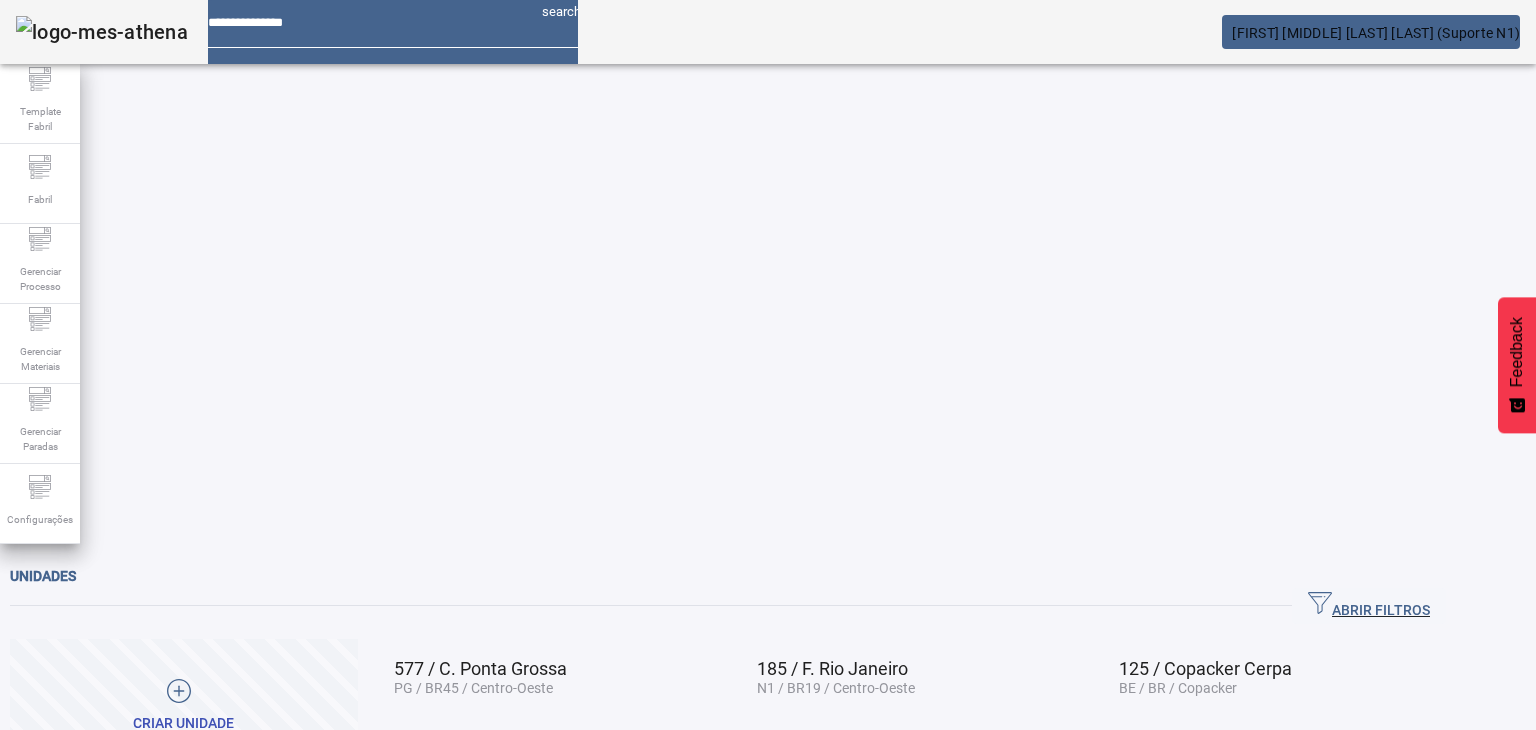 scroll, scrollTop: 0, scrollLeft: 0, axis: both 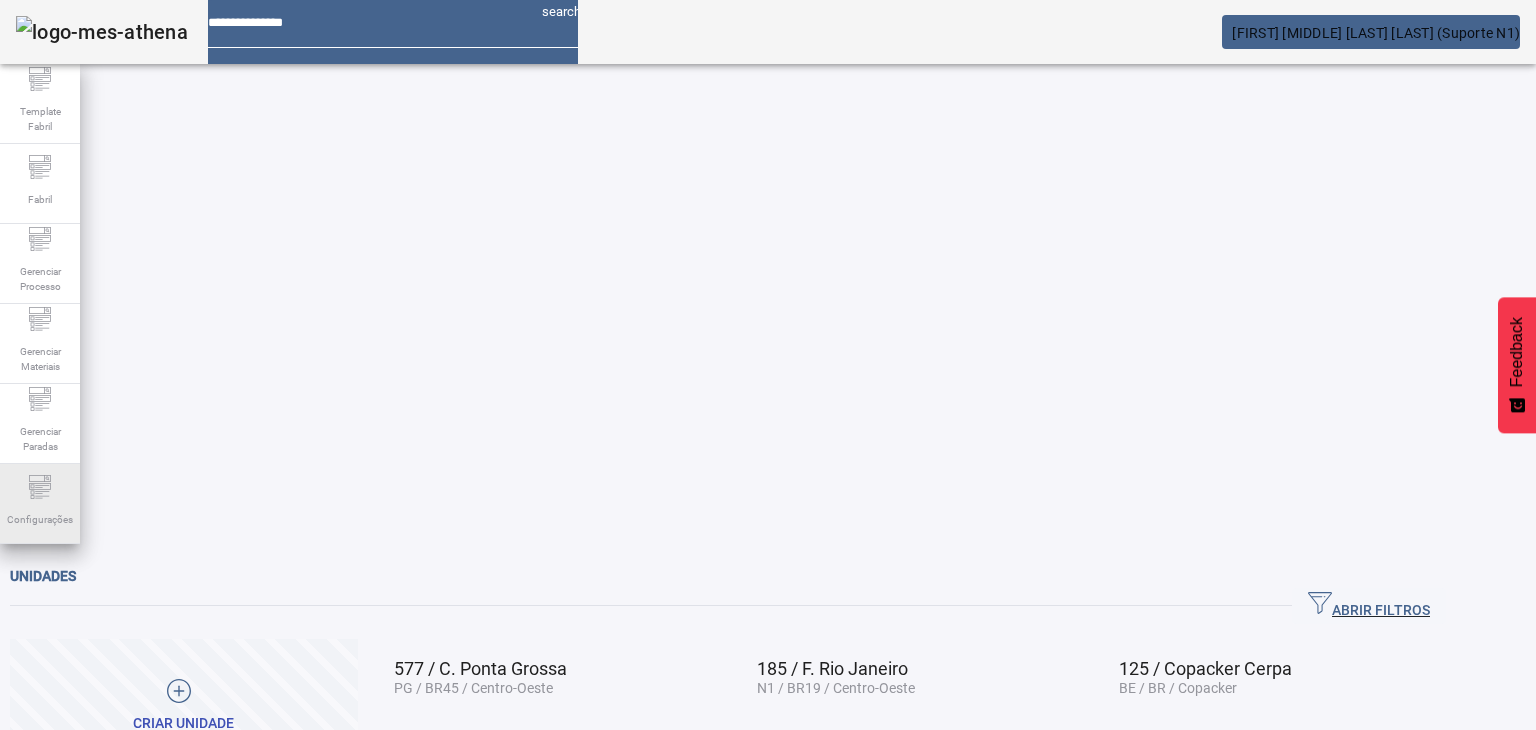 click on "Configurações" 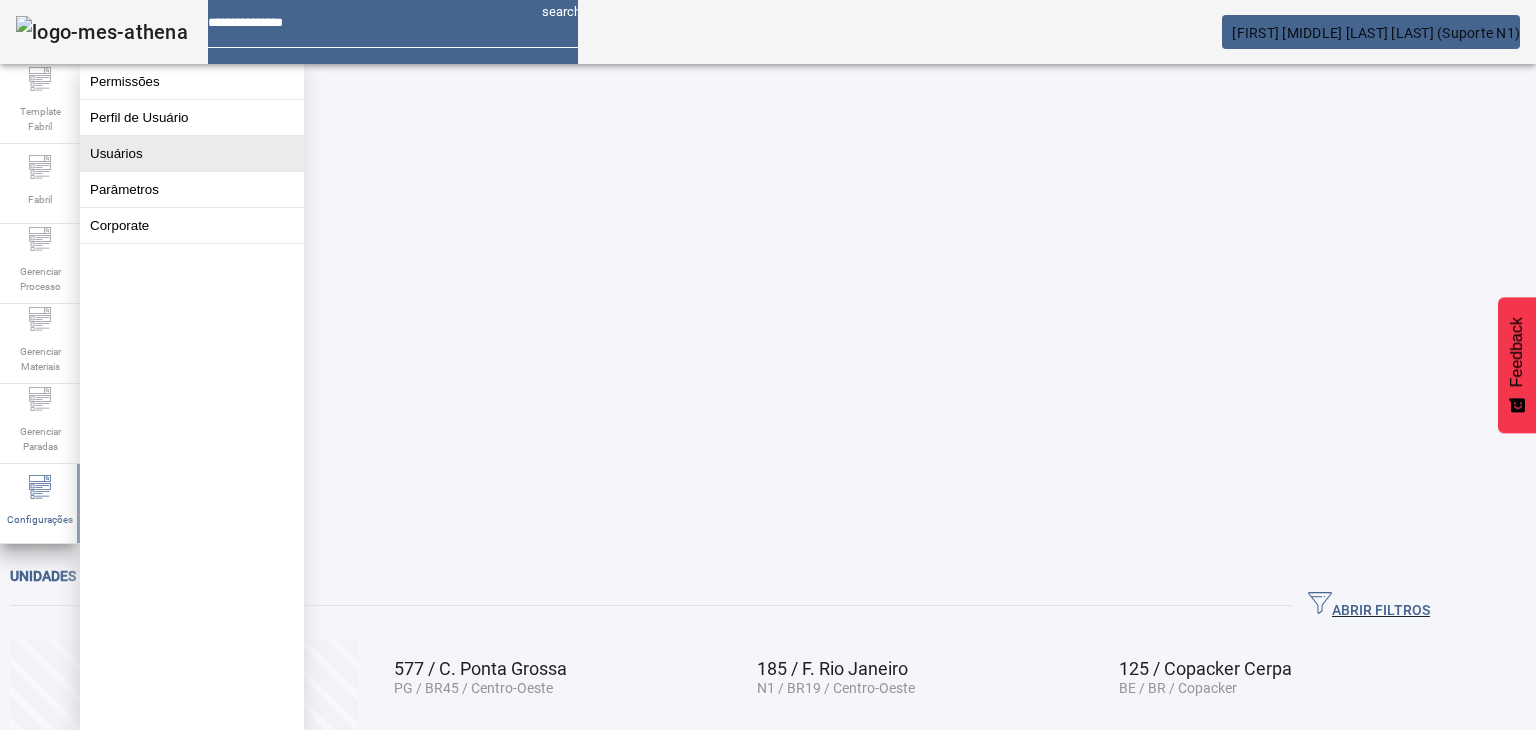 click on "Usuários" 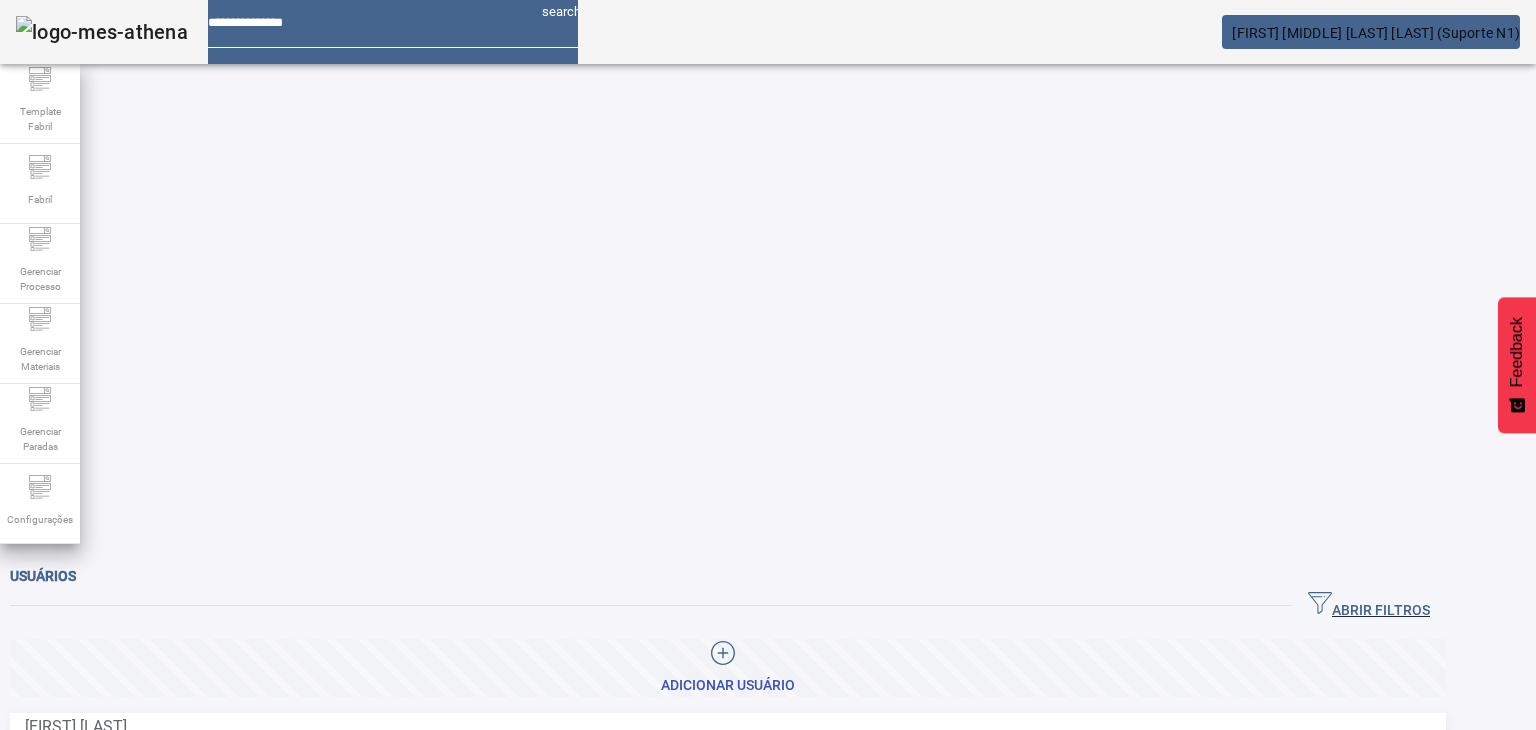 click on "ABRIR FILTROS" 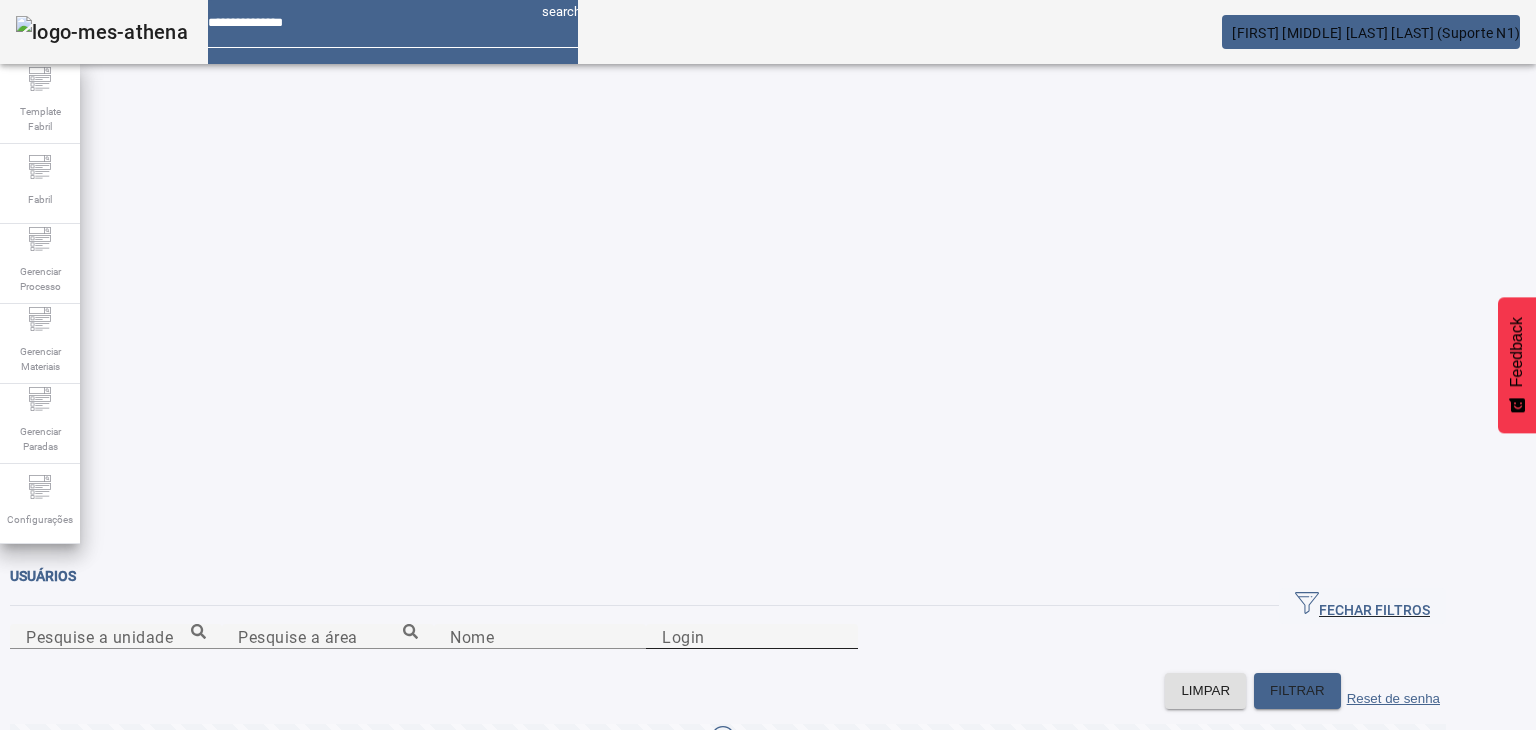 click on "Login" at bounding box center (752, 637) 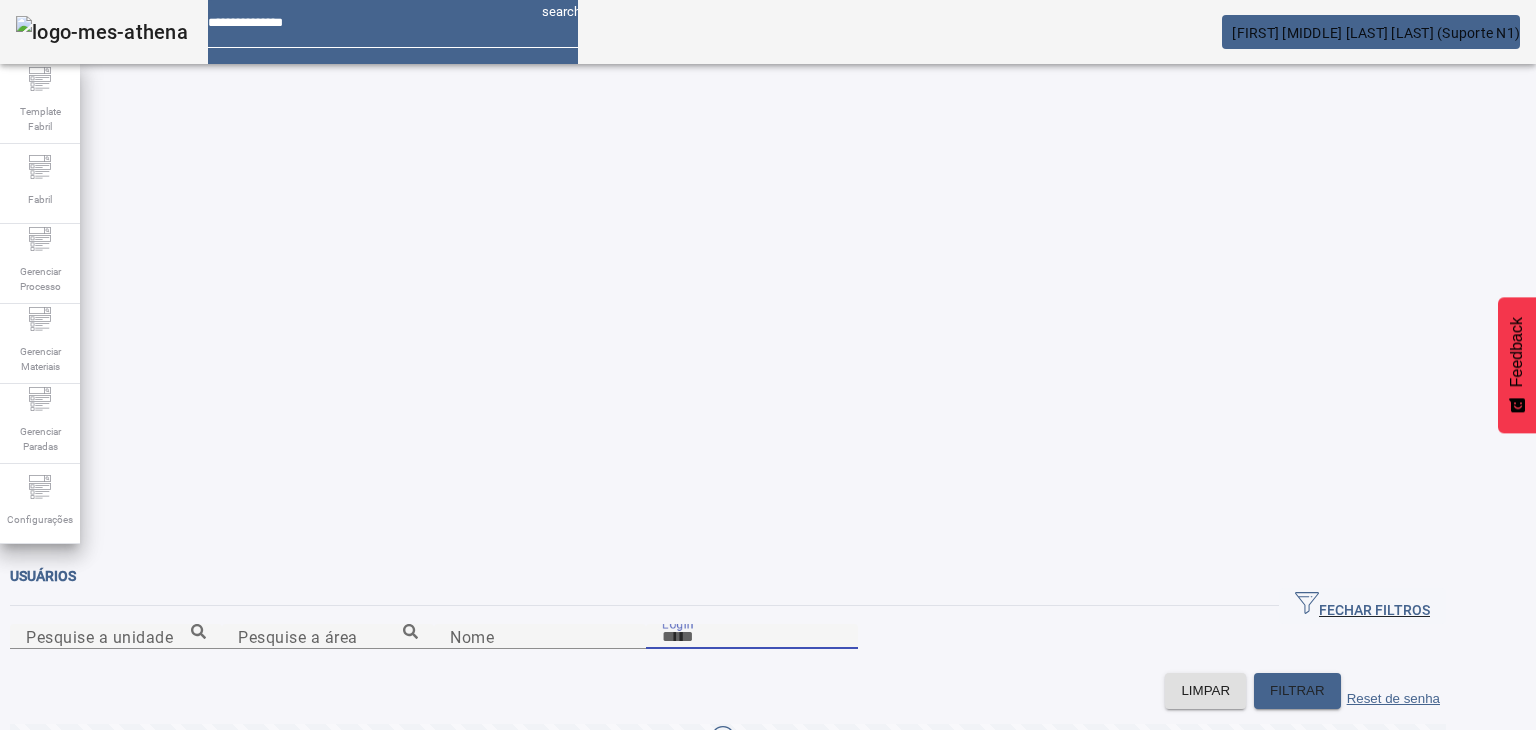 paste on "********" 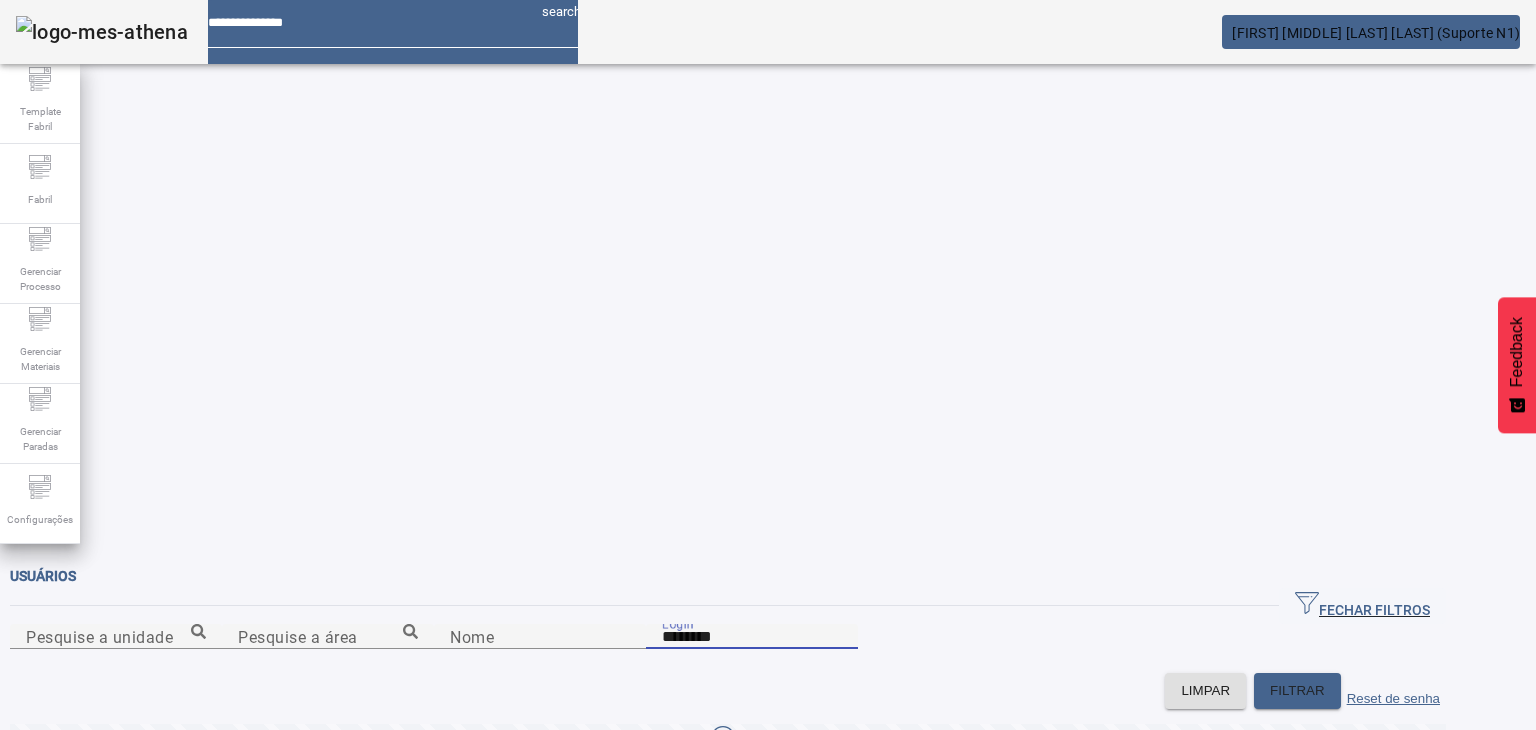type on "********" 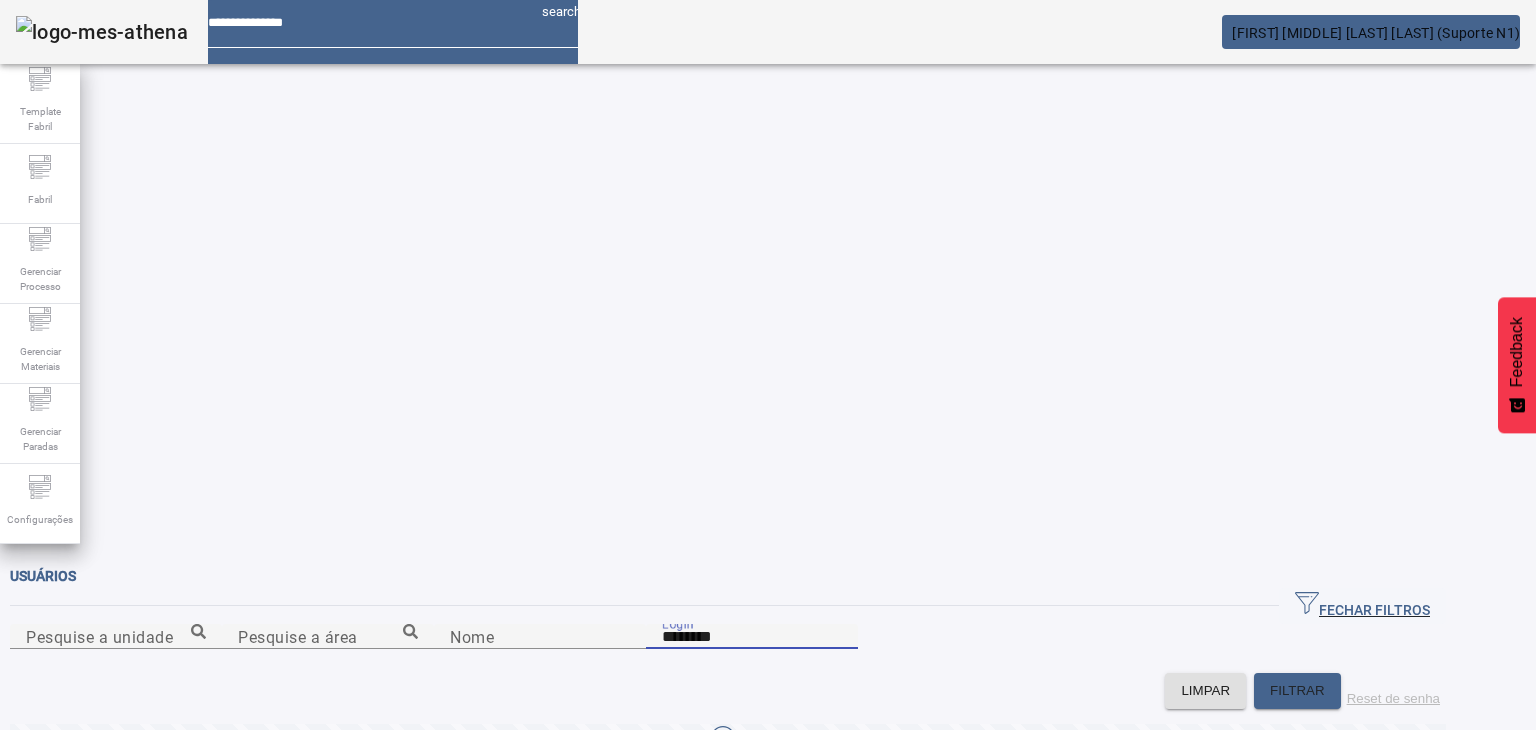 click 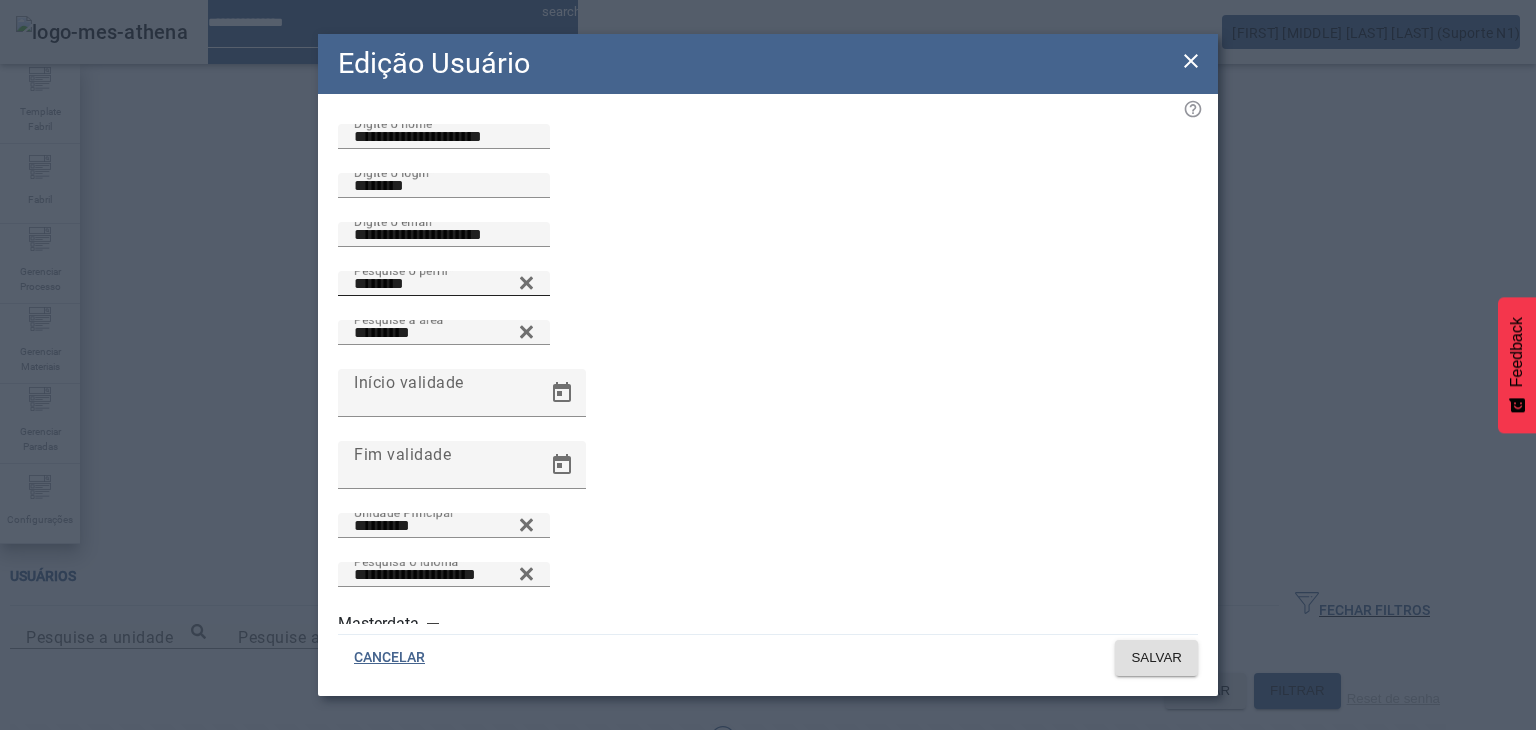 click 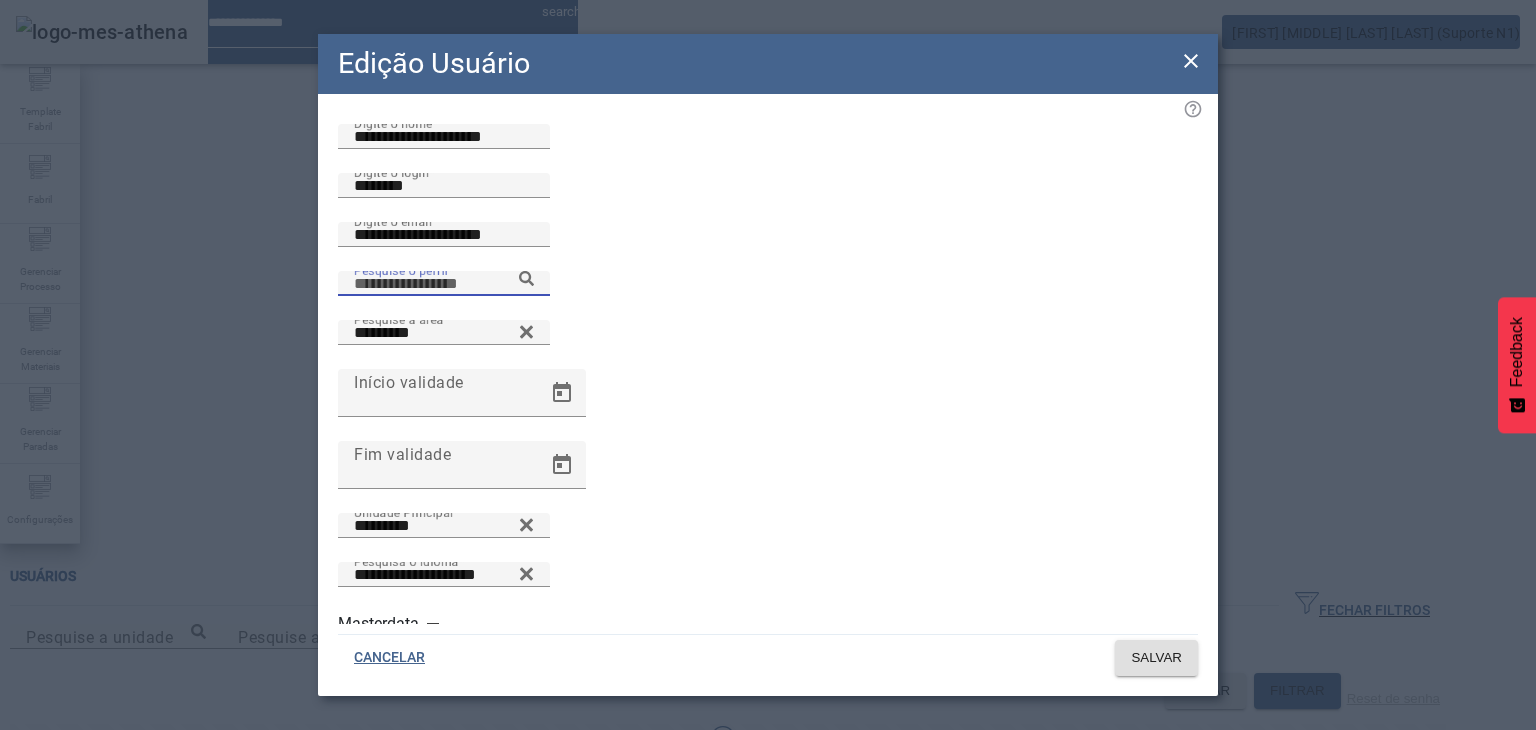 click on "Pesquise o perfil" at bounding box center [444, 284] 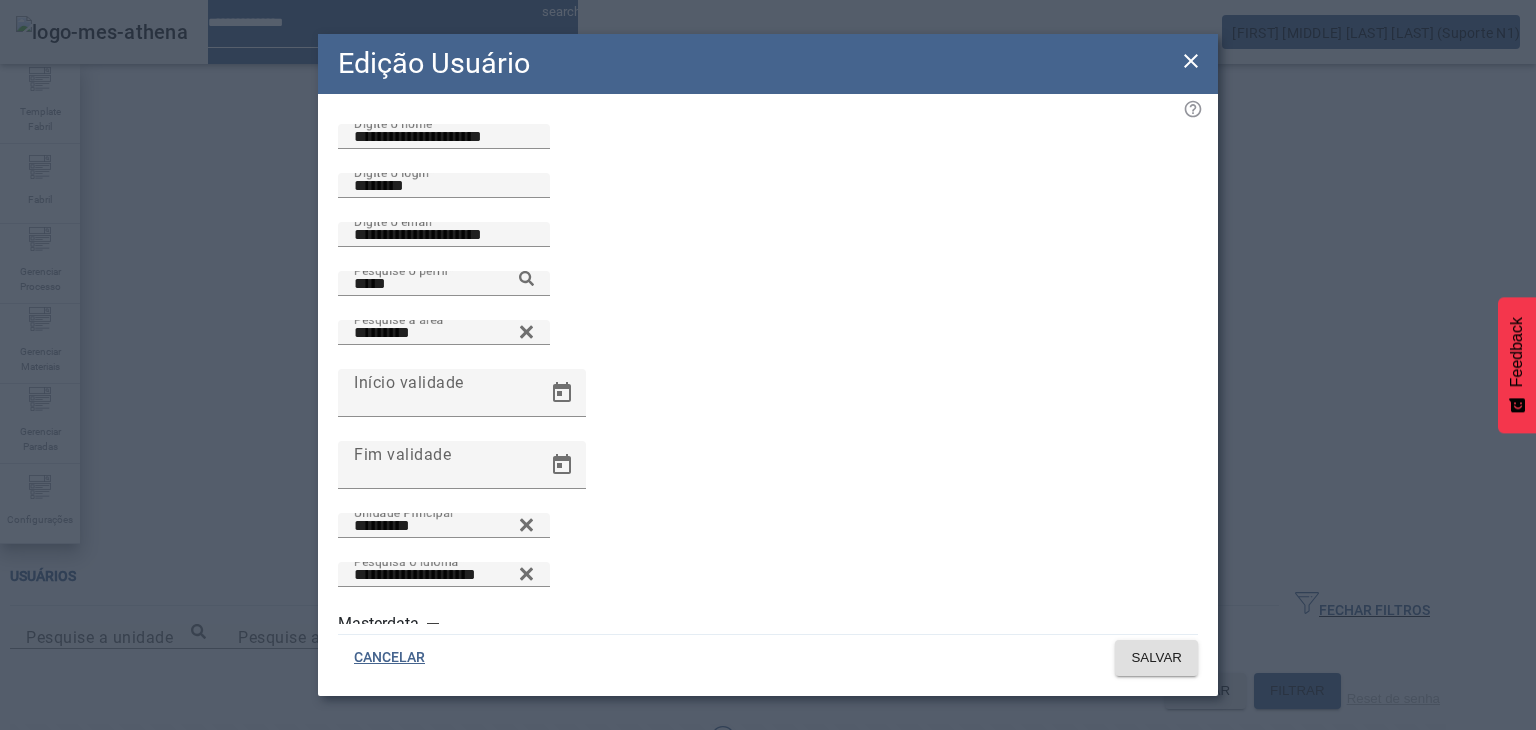 click on "Staff packaging" at bounding box center [203, 882] 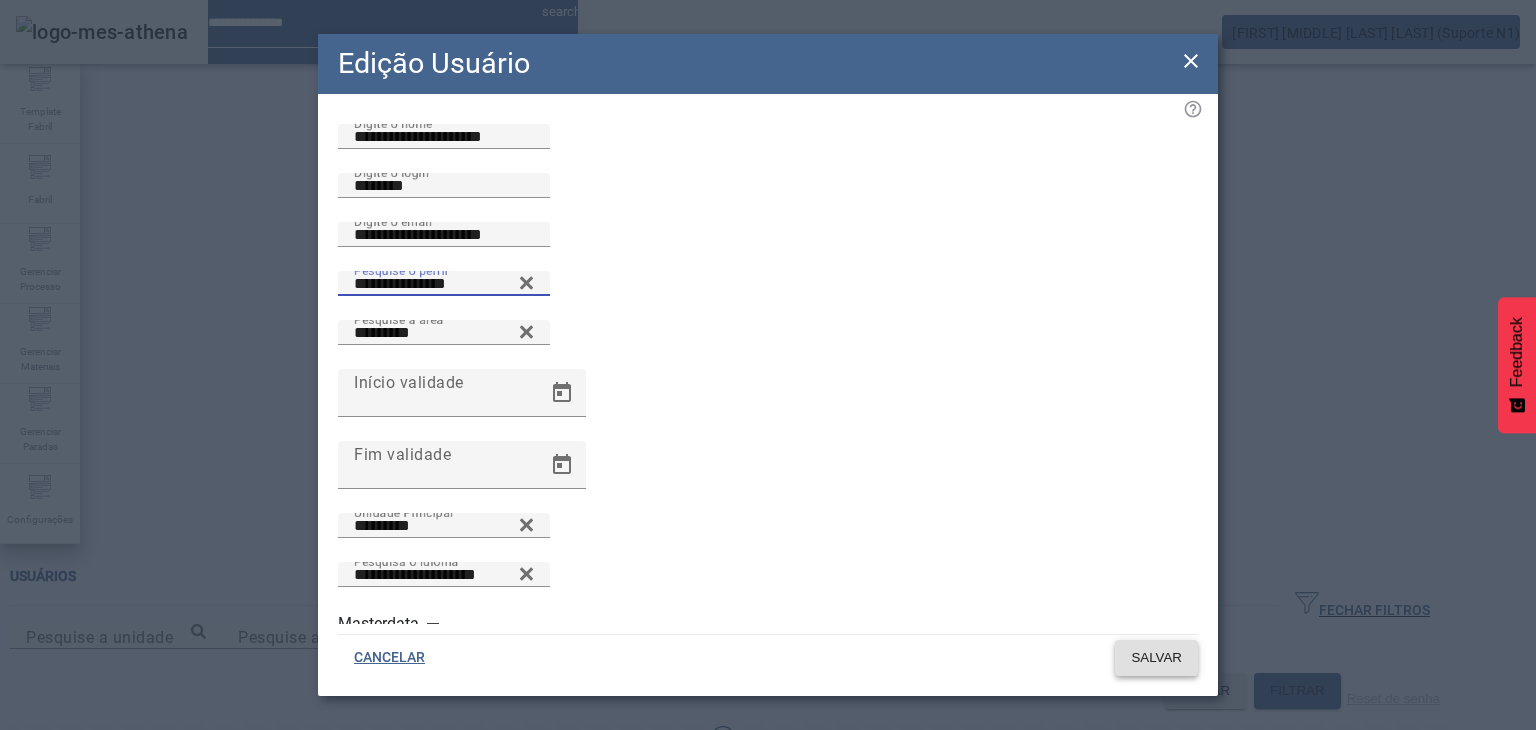 click 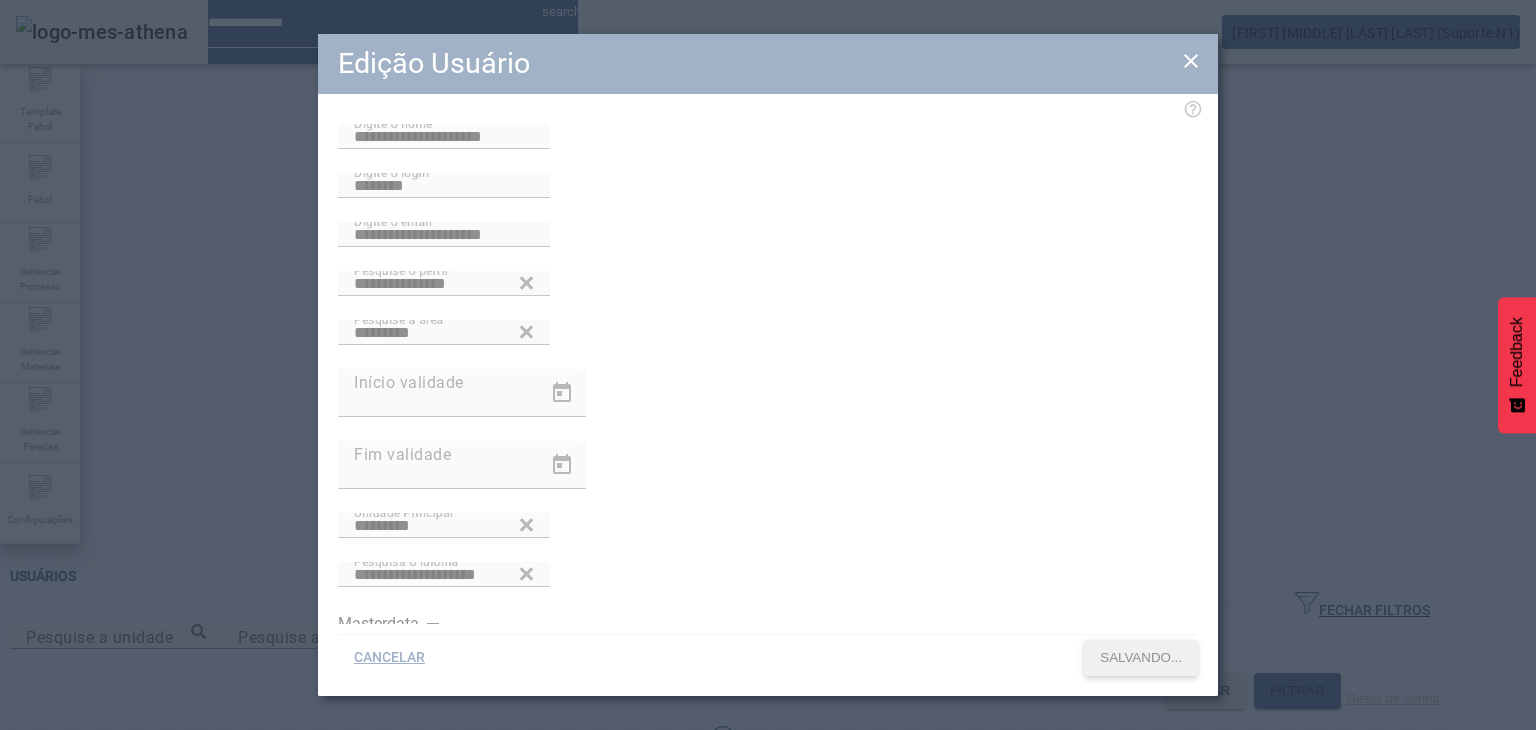 type 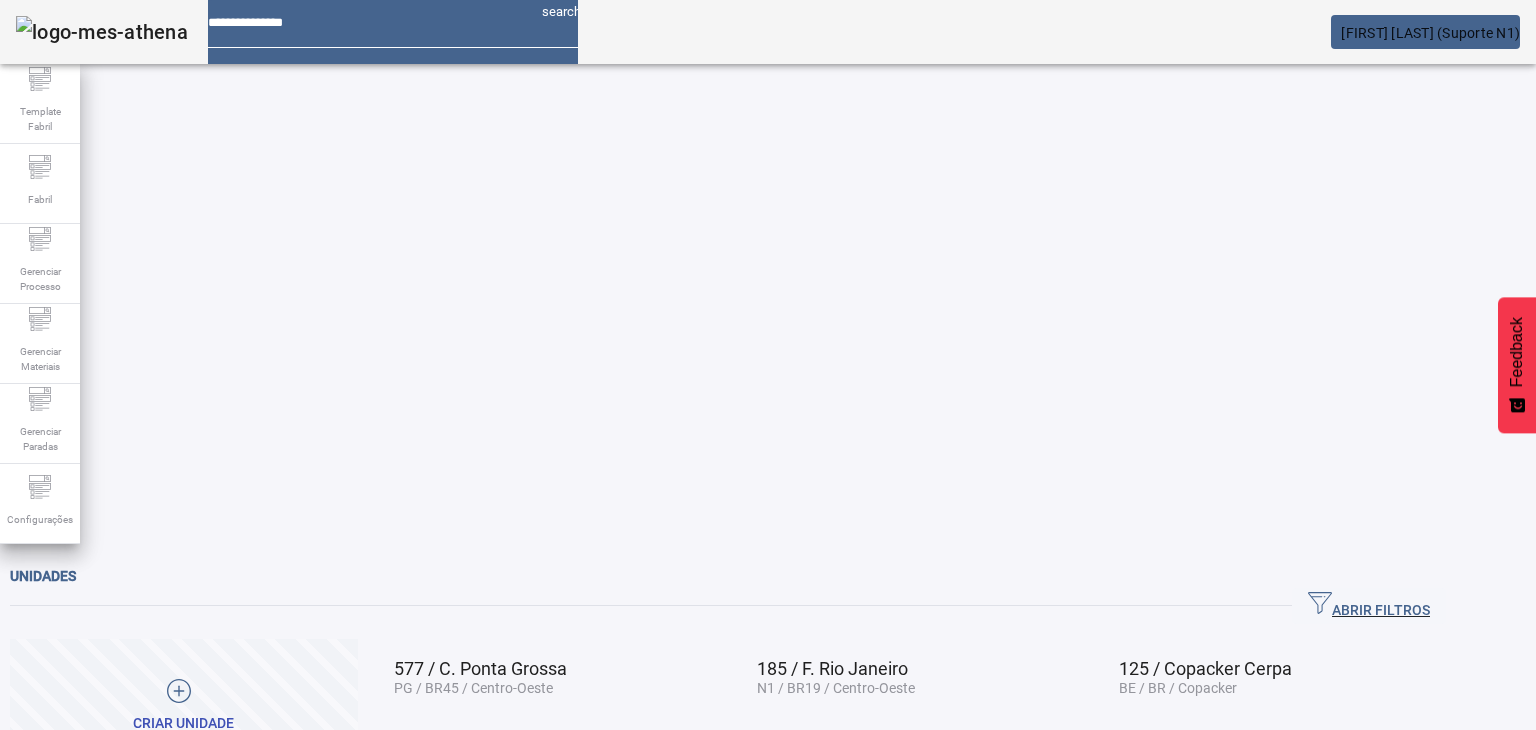 scroll, scrollTop: 0, scrollLeft: 0, axis: both 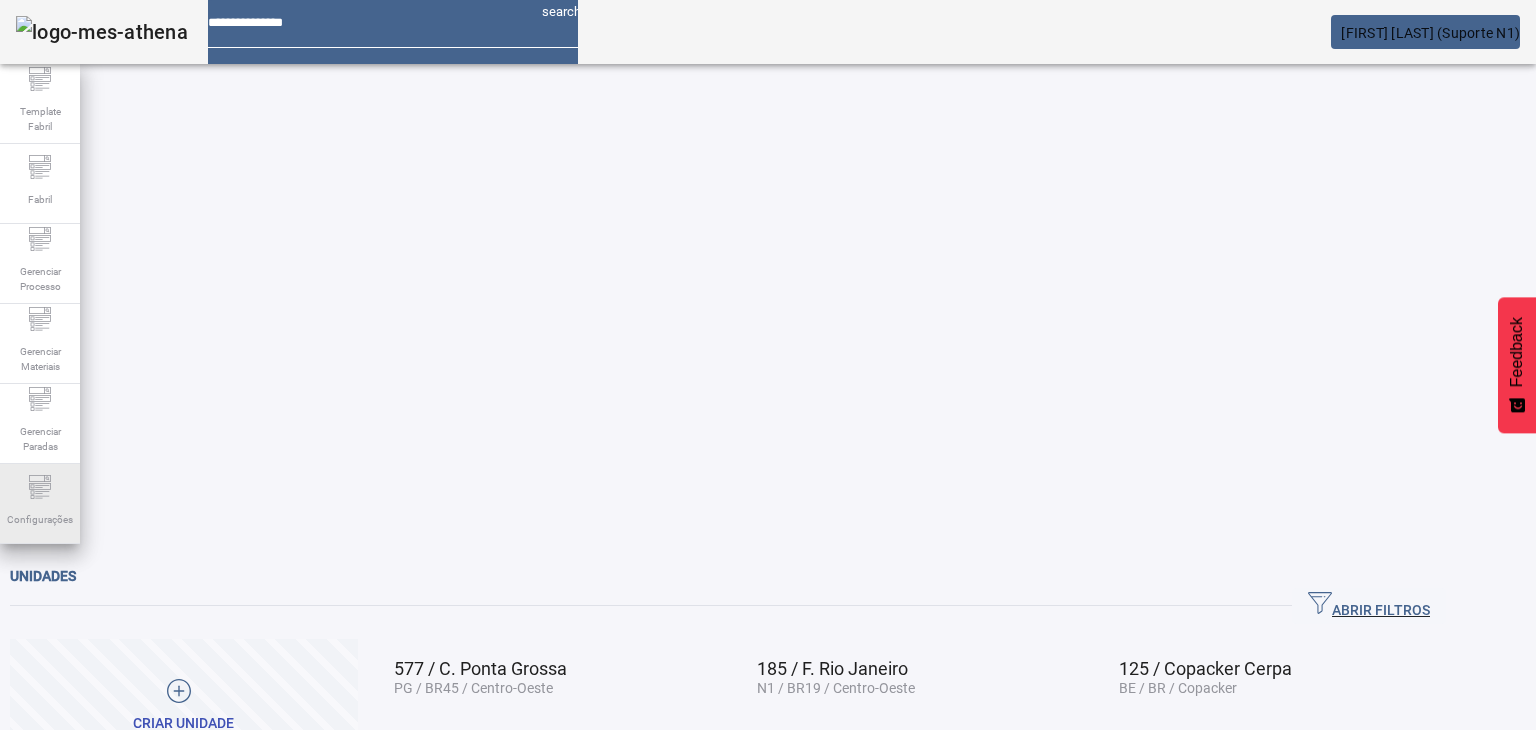 click on "Configurações" 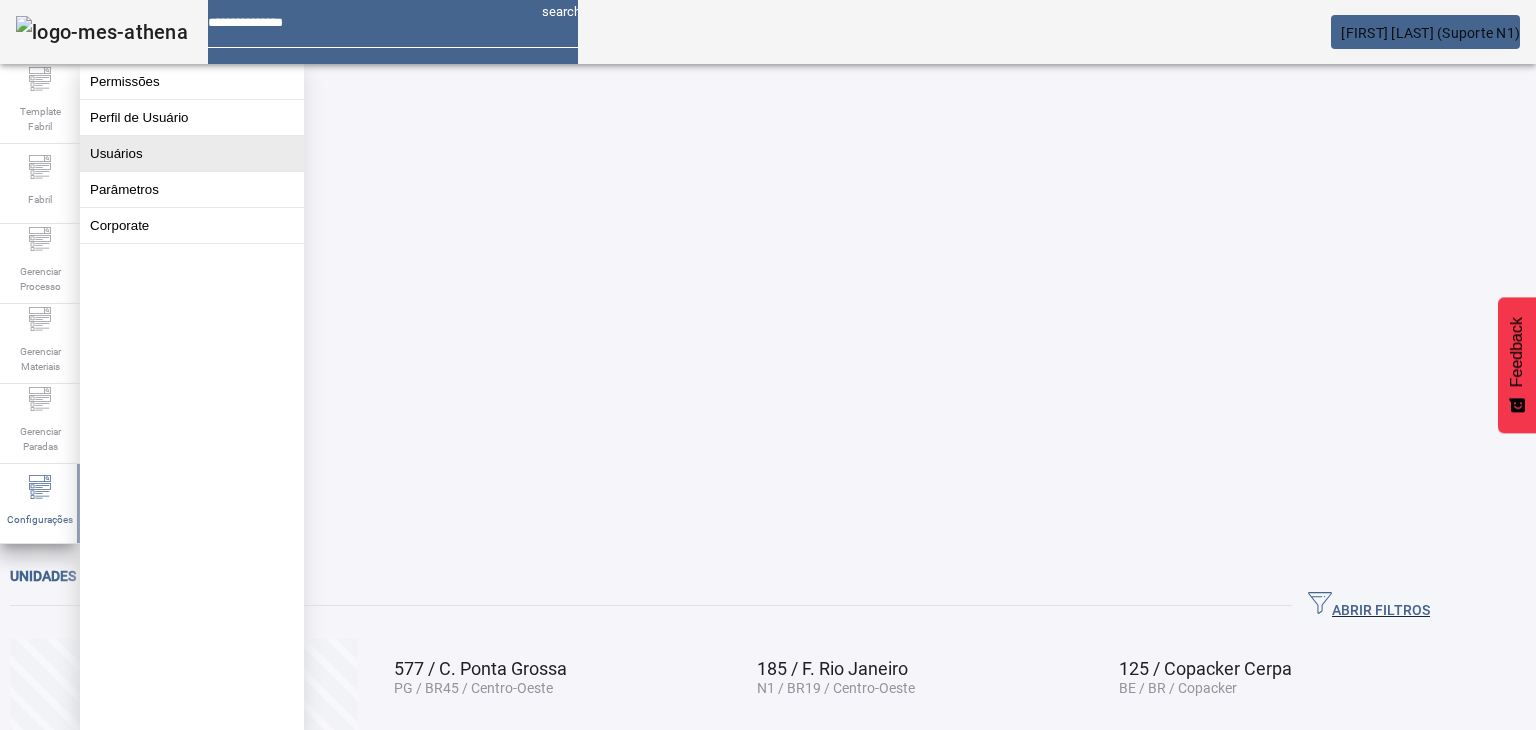 click on "Usuários" 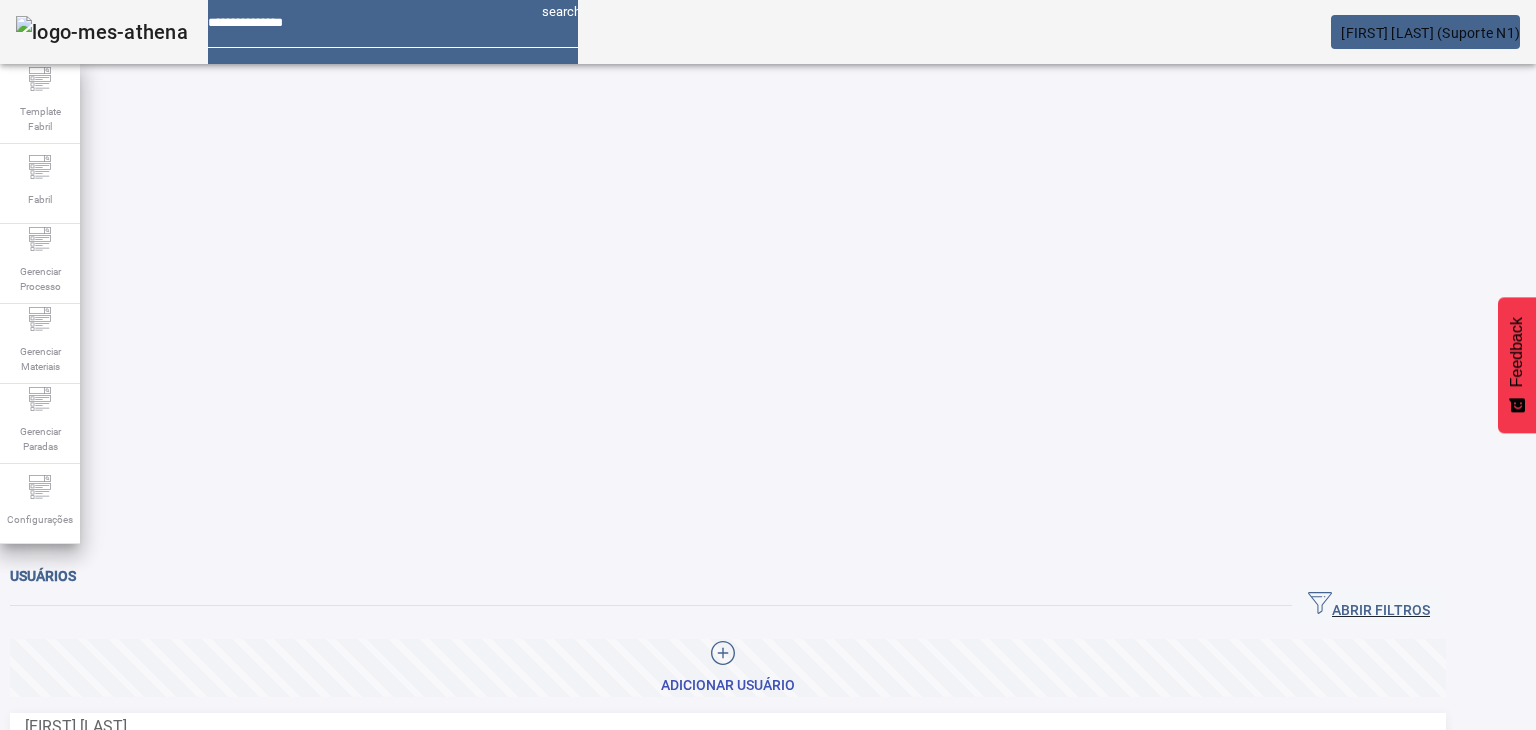 click 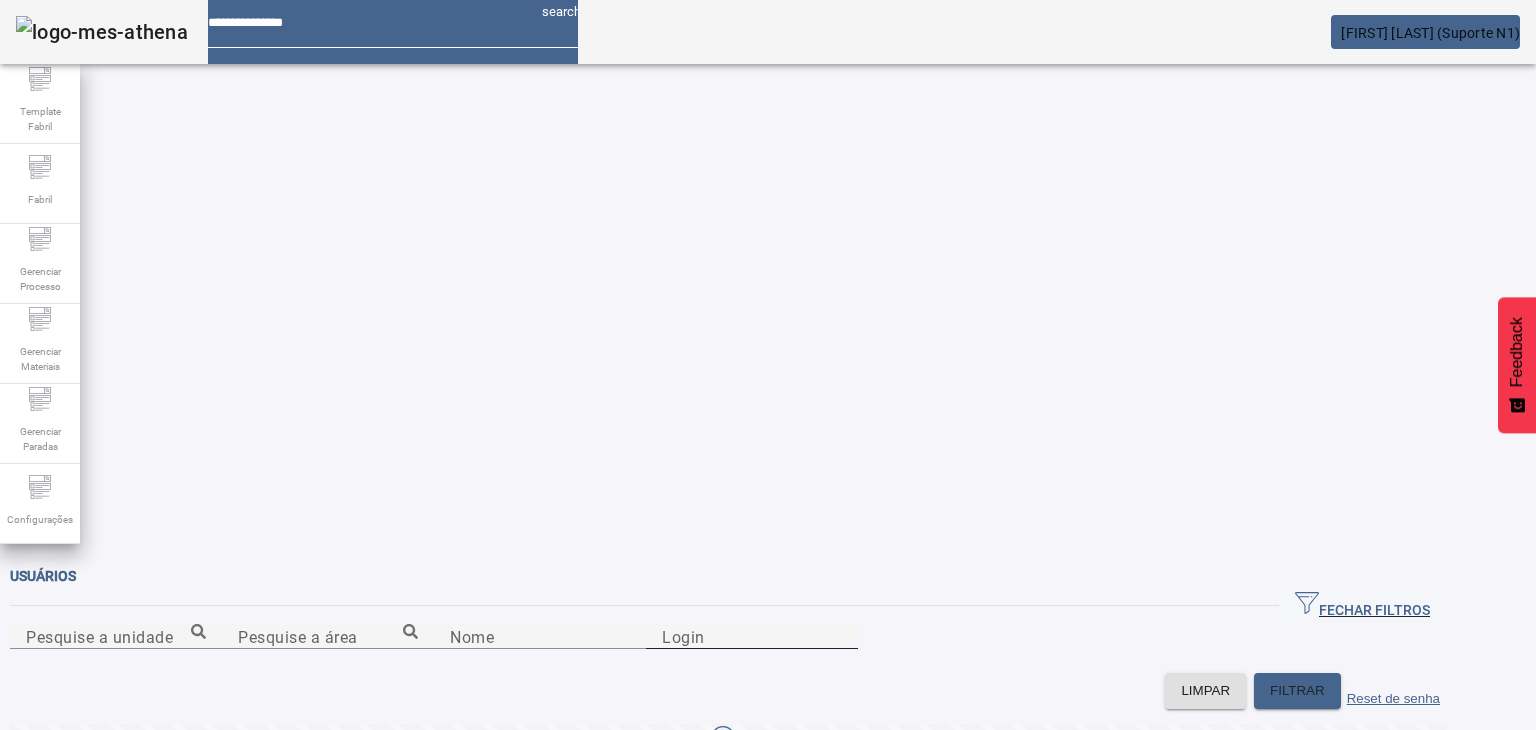 click on "Login" at bounding box center (752, 637) 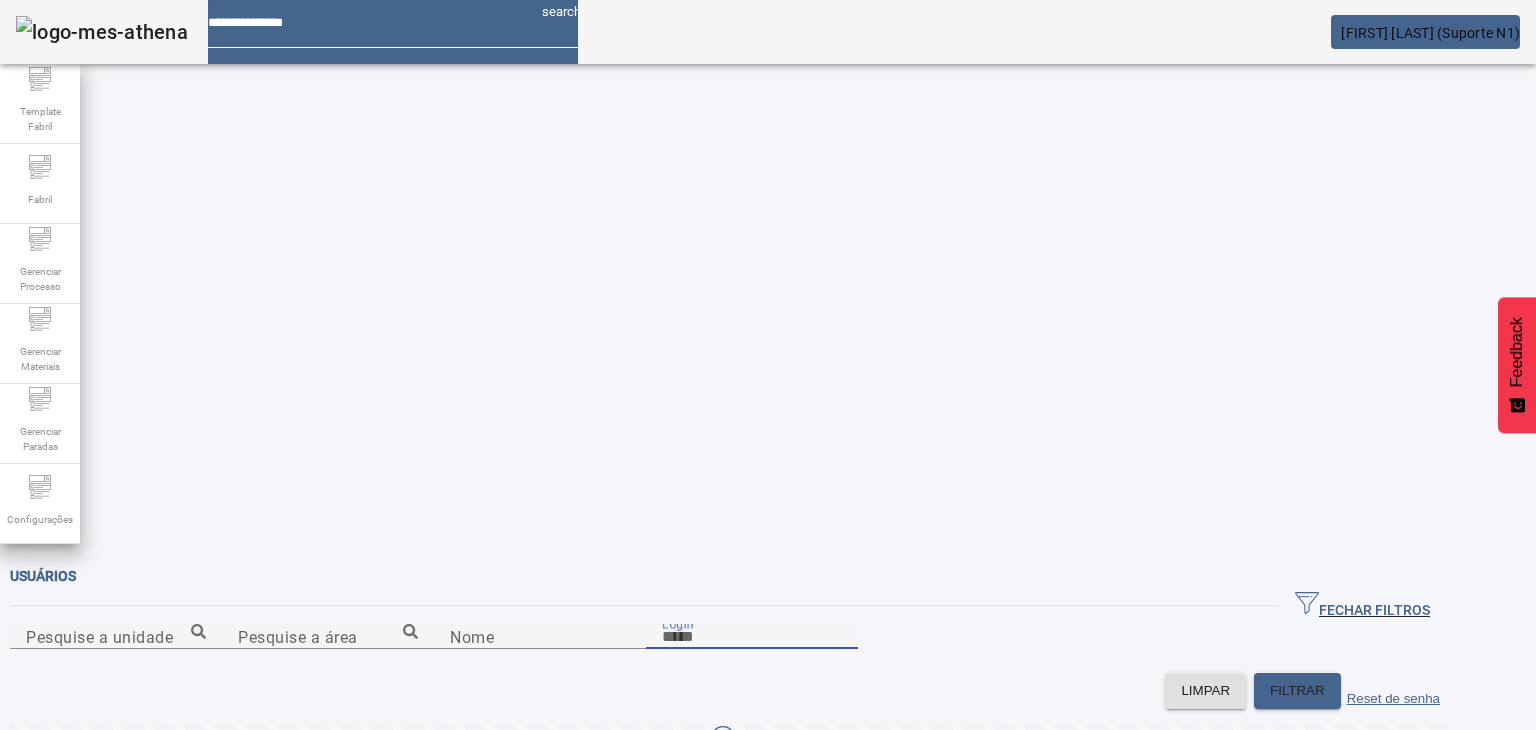 paste on "********" 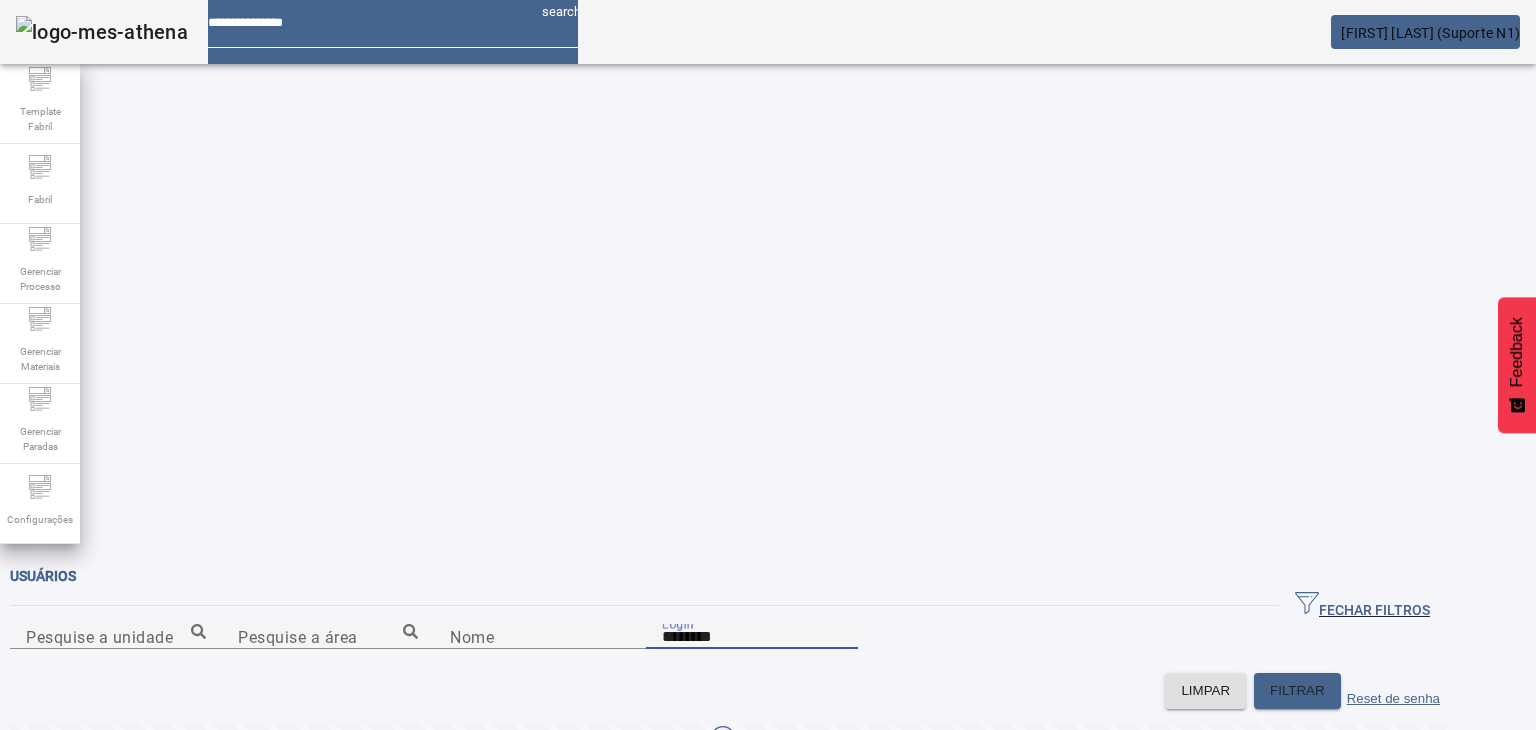 type on "********" 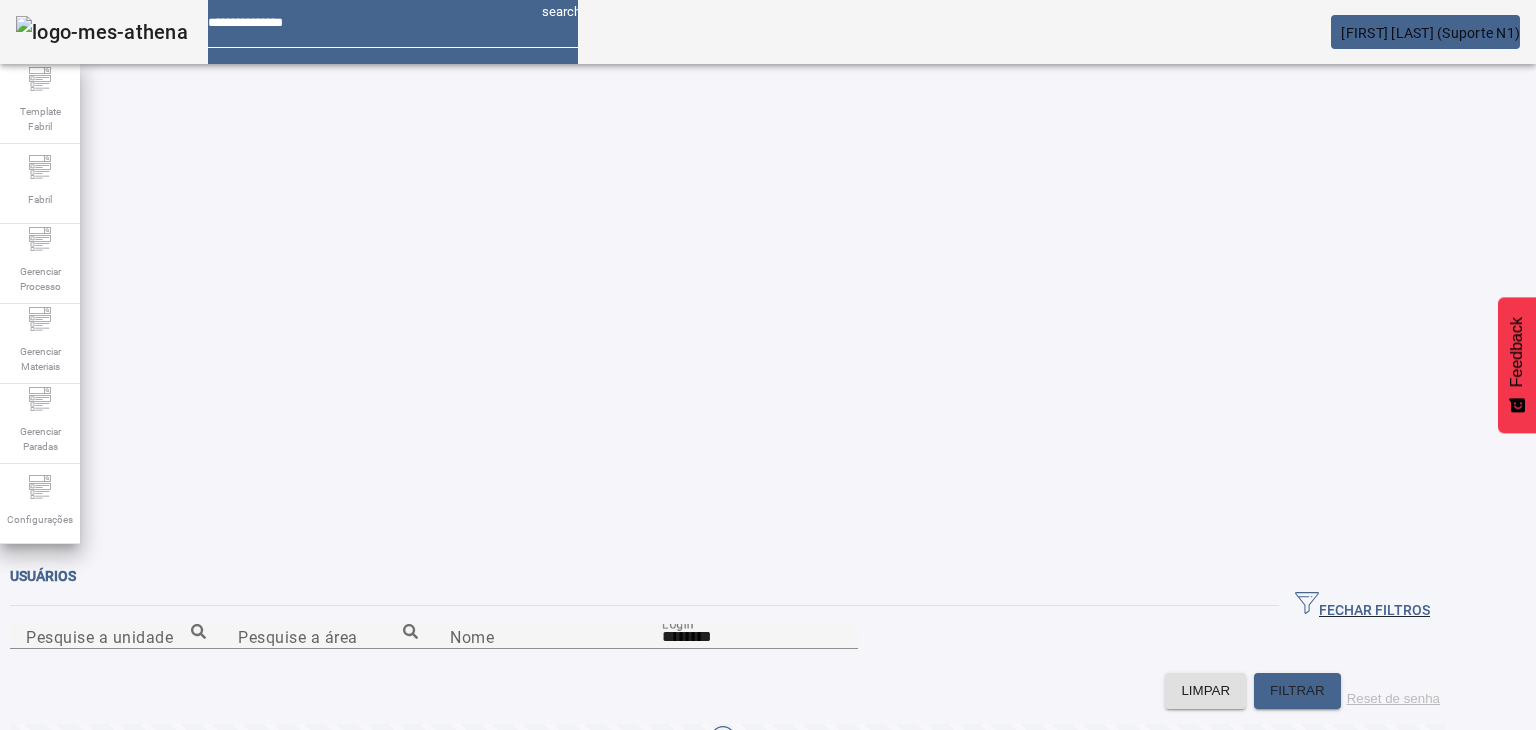 click 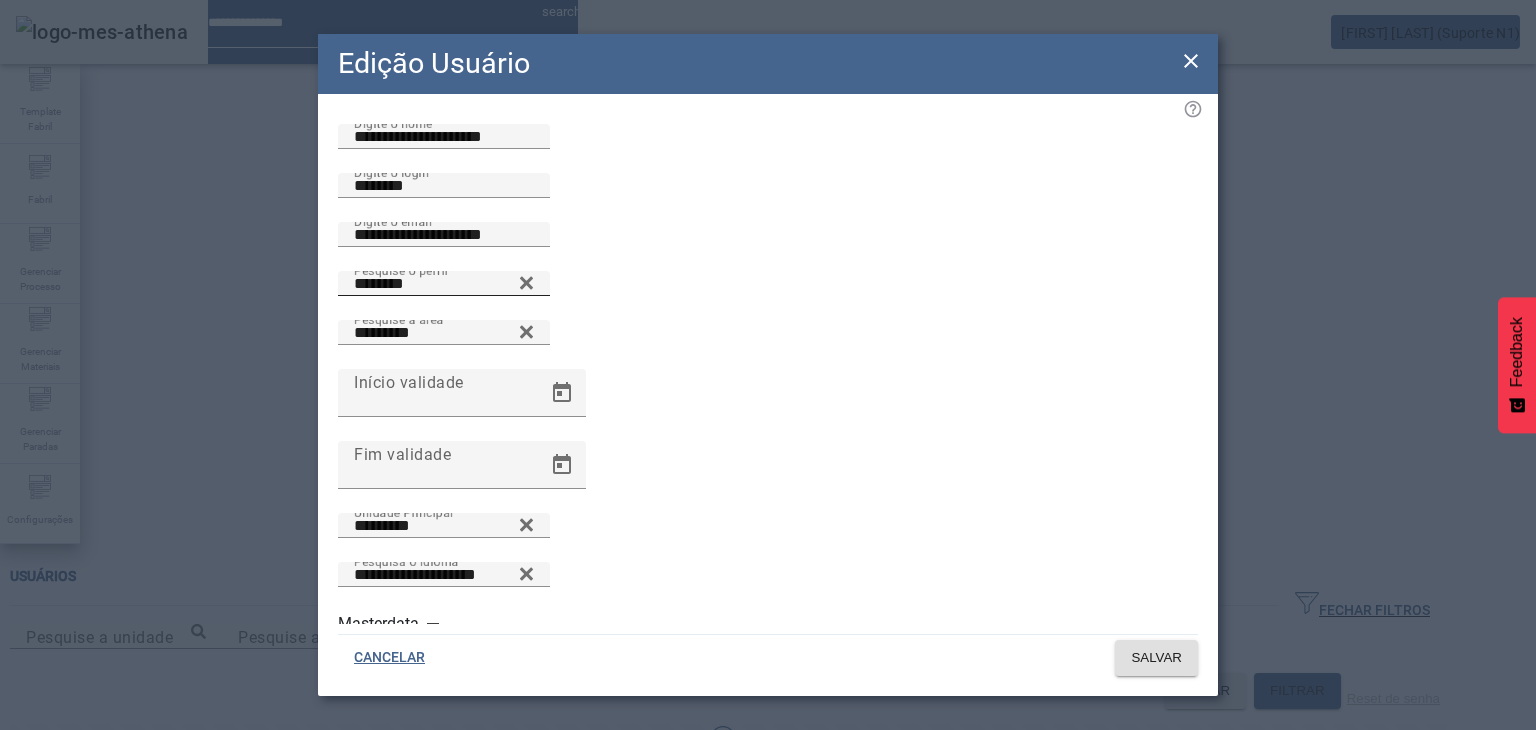 click 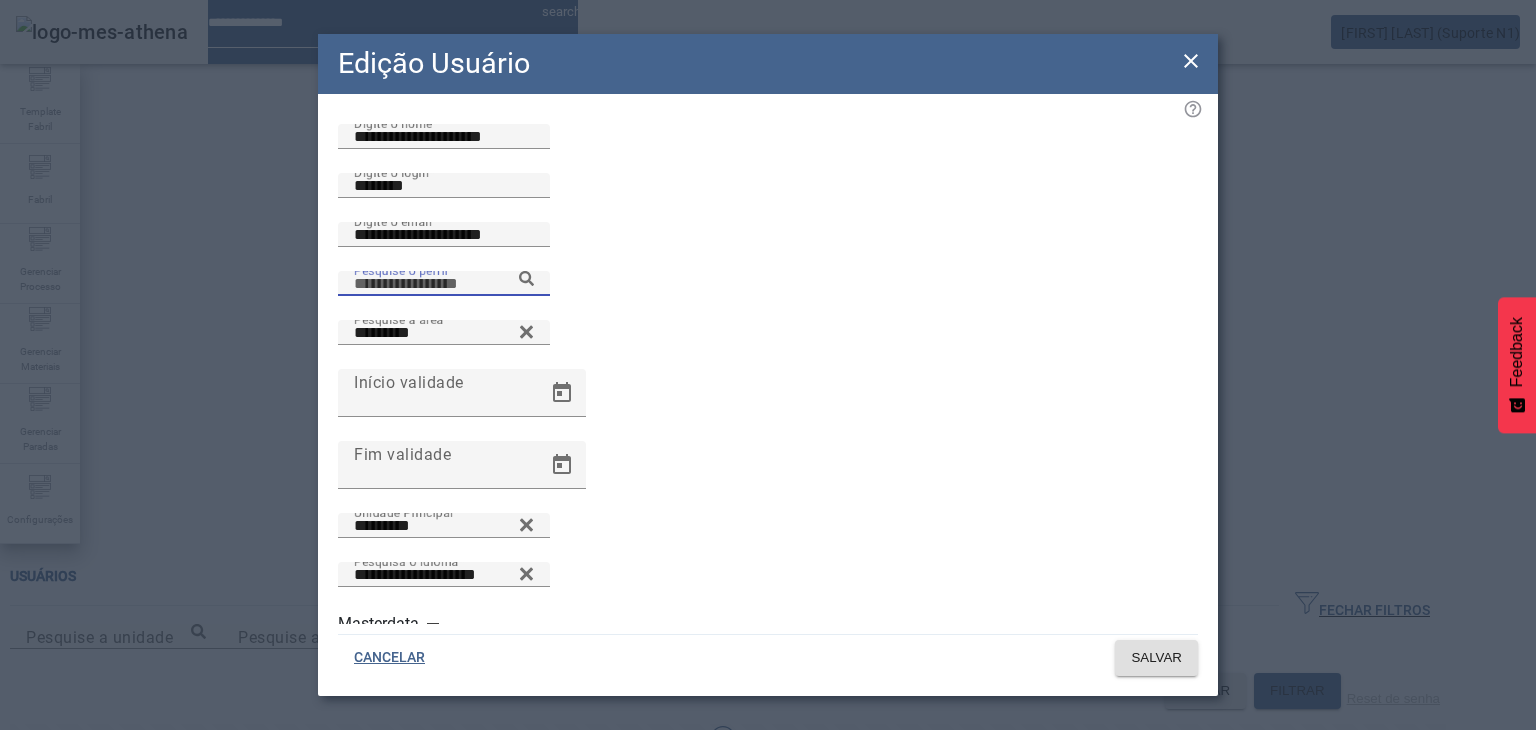 click on "Pesquise o perfil" at bounding box center [444, 284] 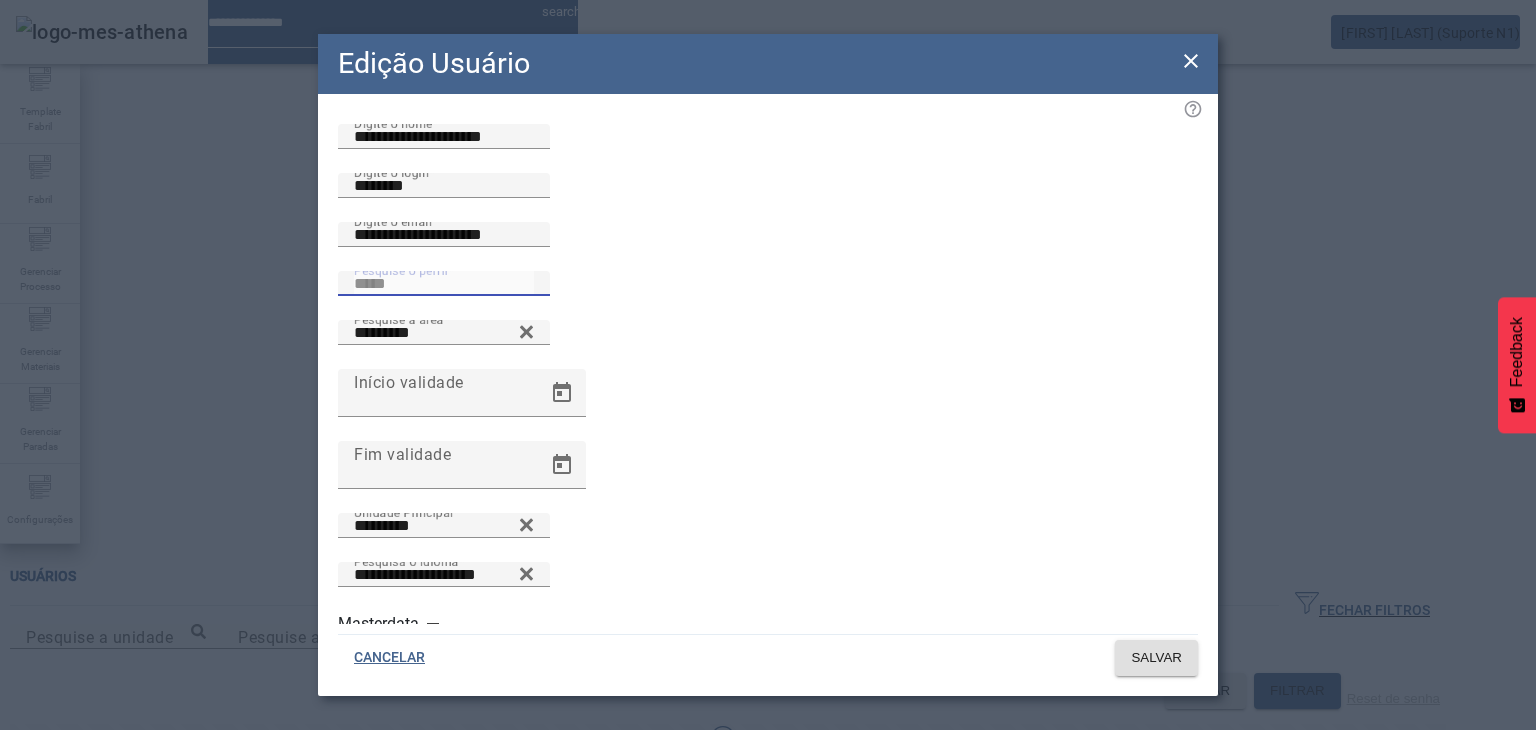 click 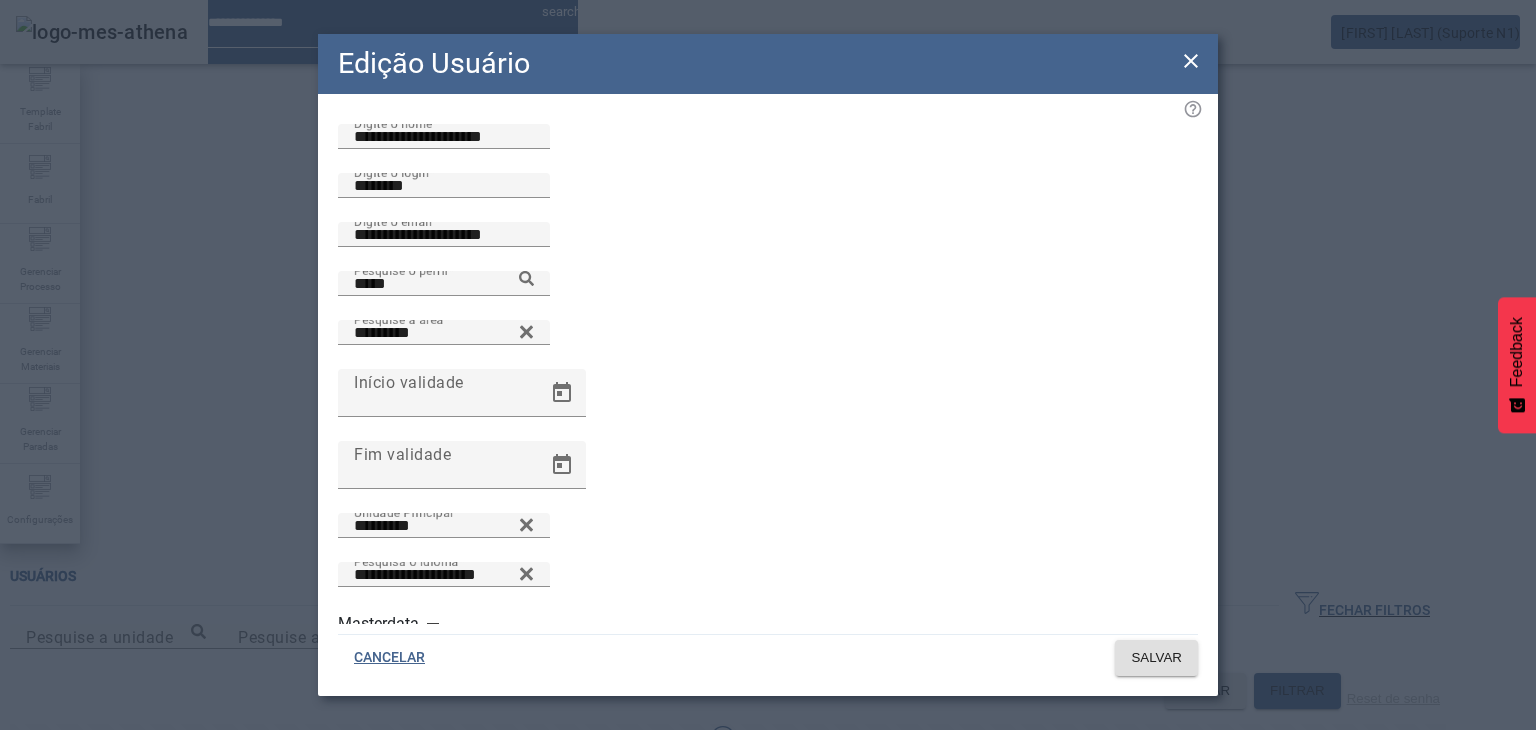 click on "Staff packaging" at bounding box center [203, 882] 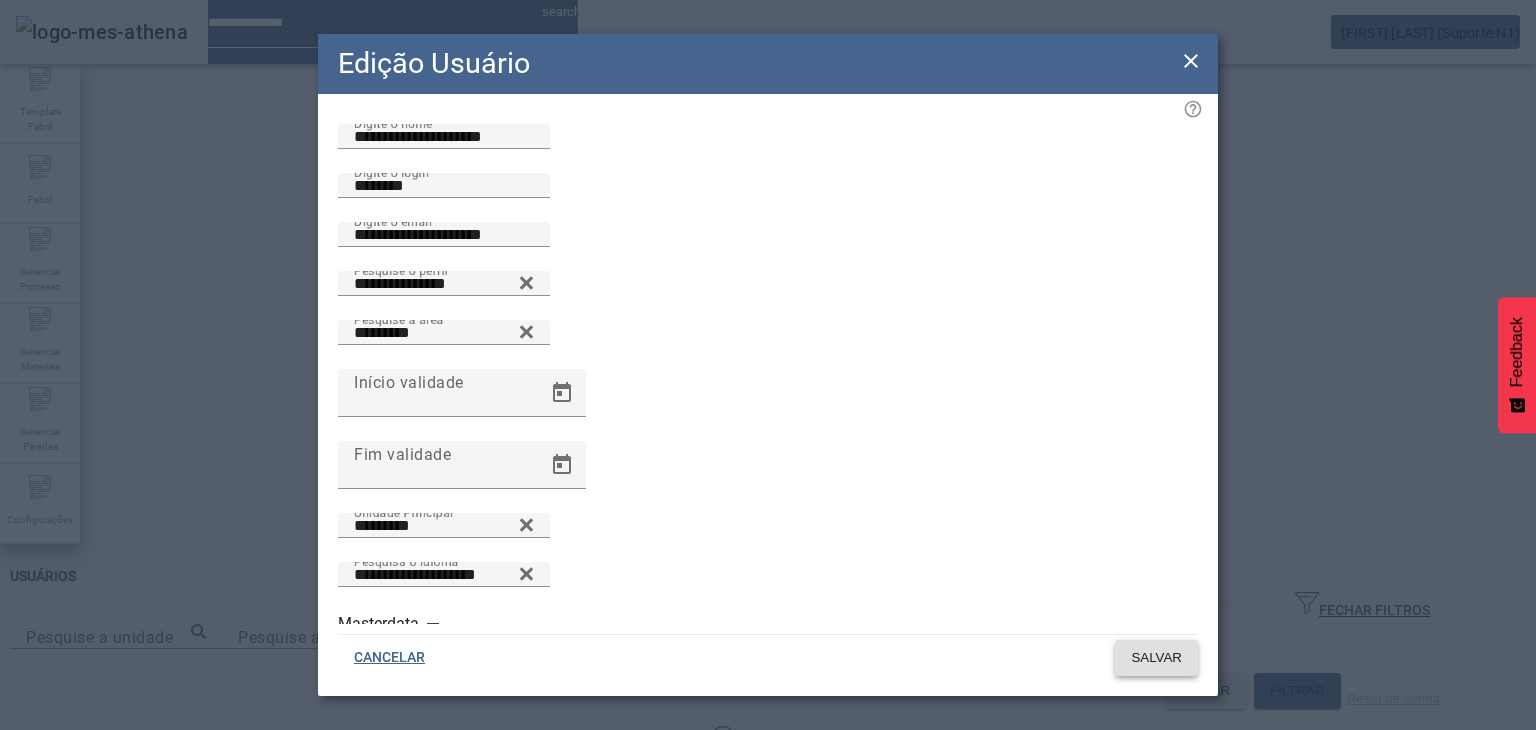 click on "SALVAR" 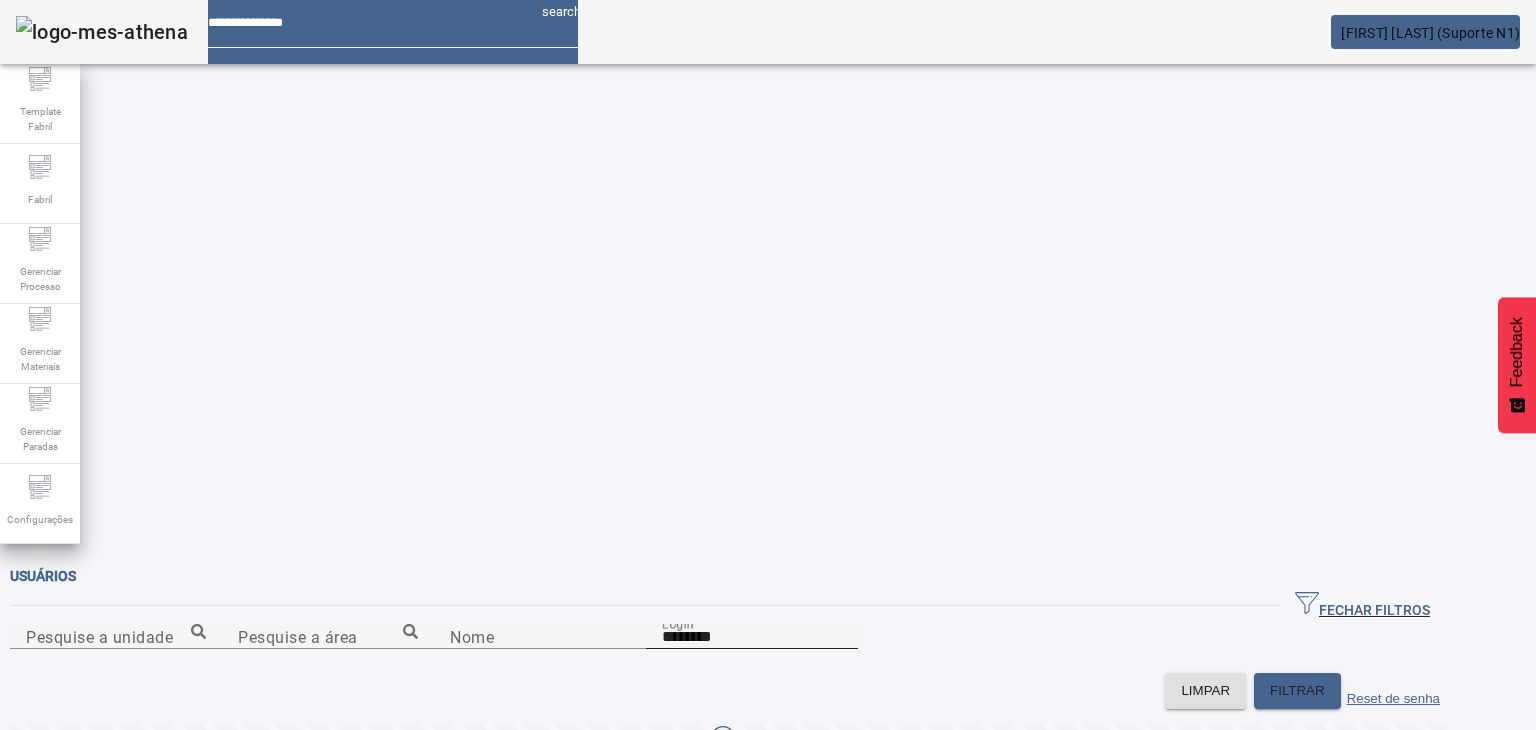 click on "Login ********" 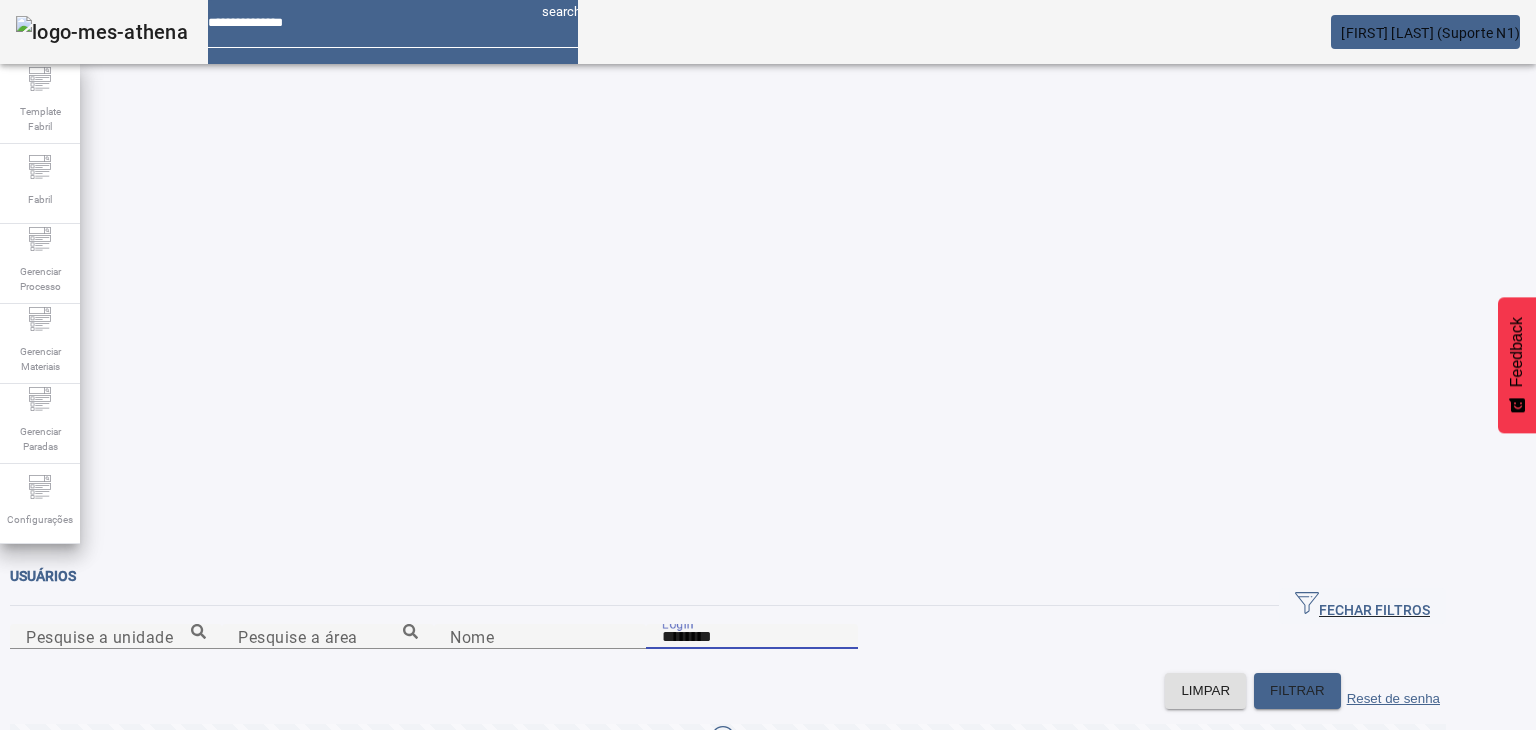 click on "Login ********" 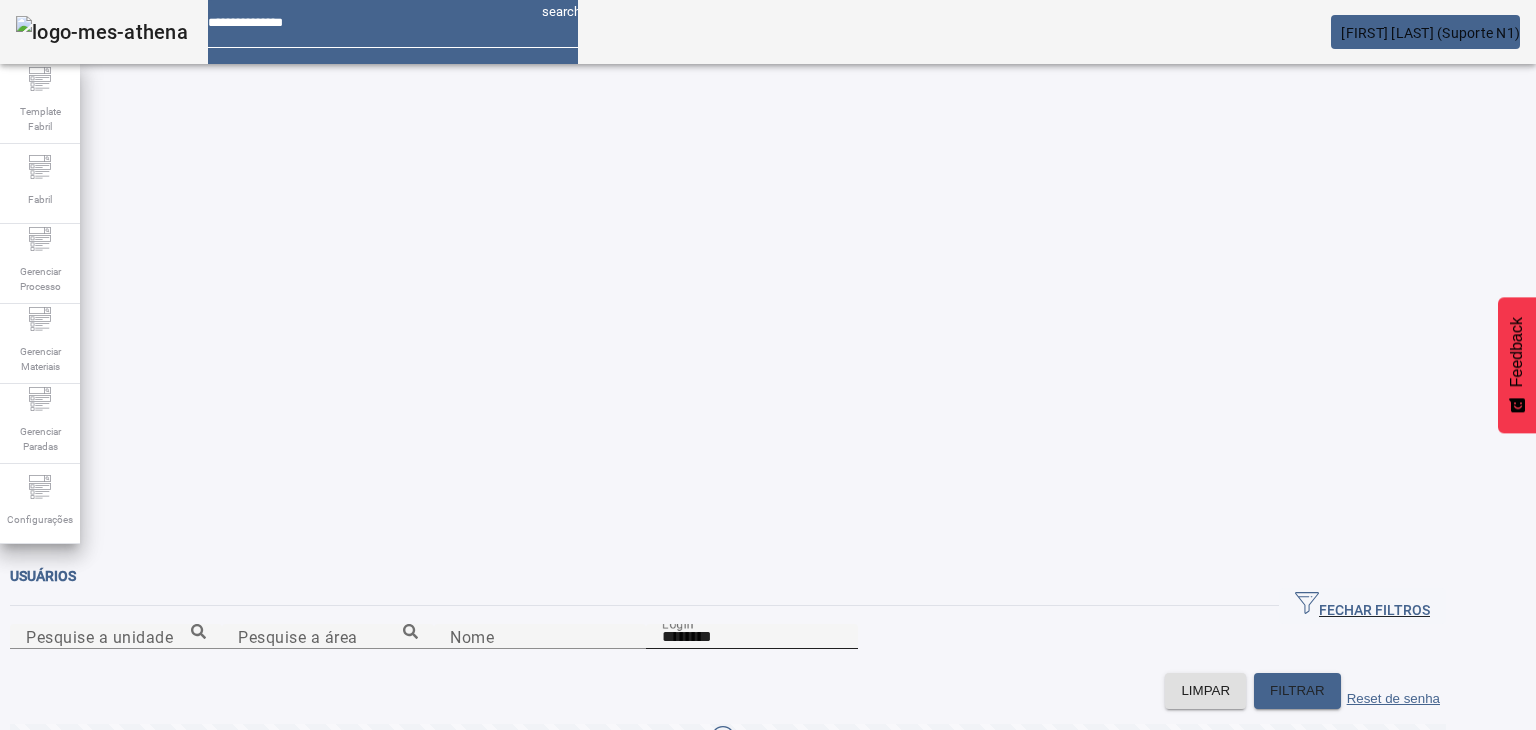 click on "Login ********" 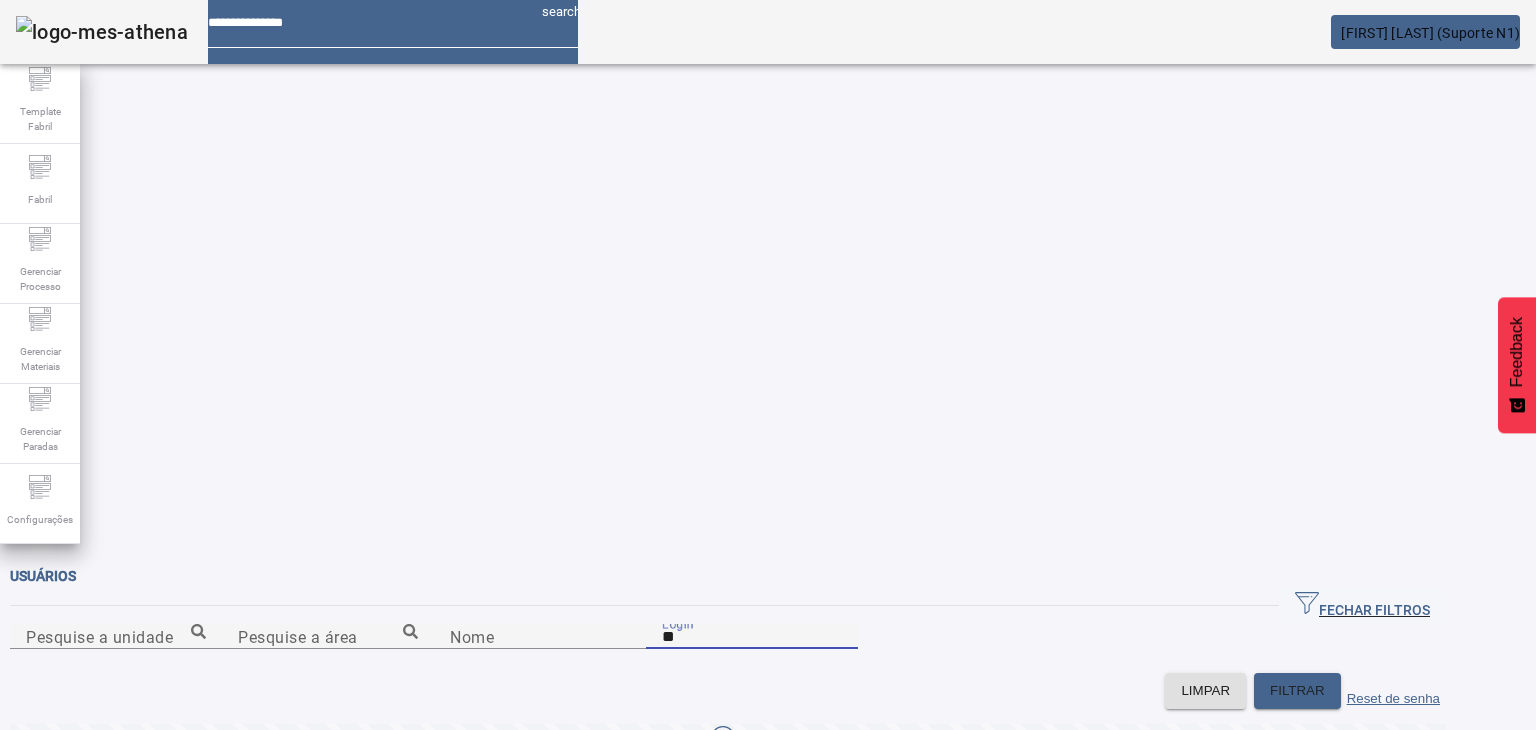 type on "*" 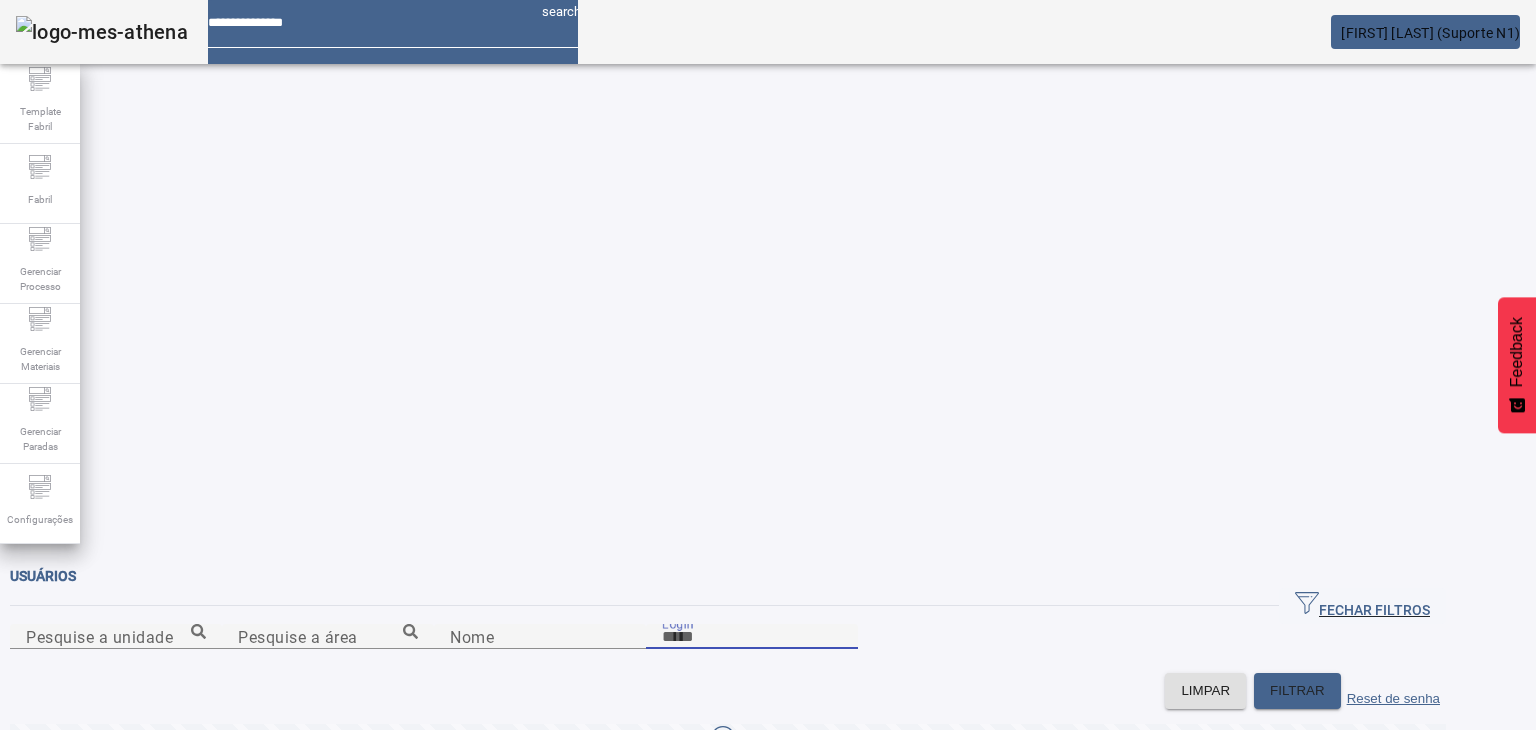 paste on "********" 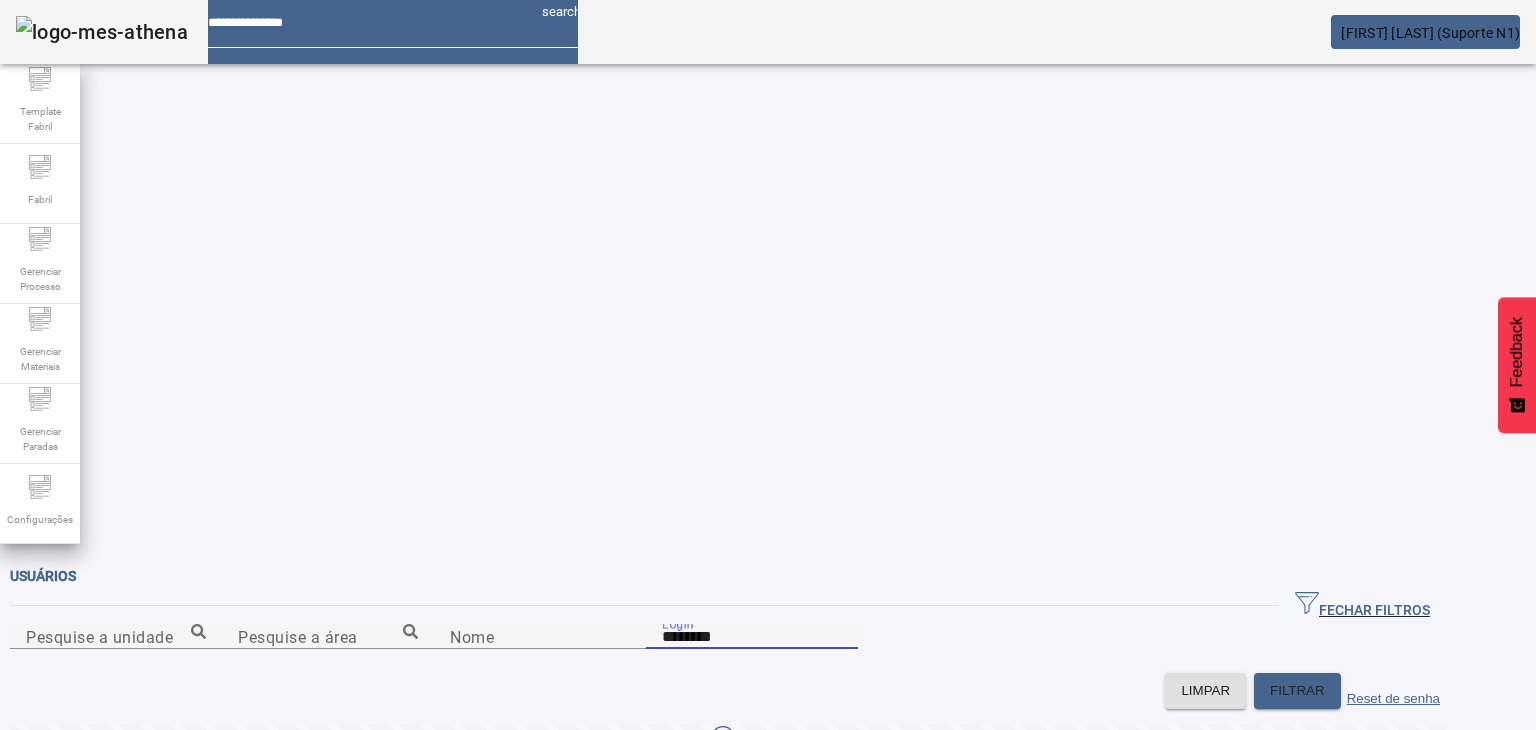 type on "********" 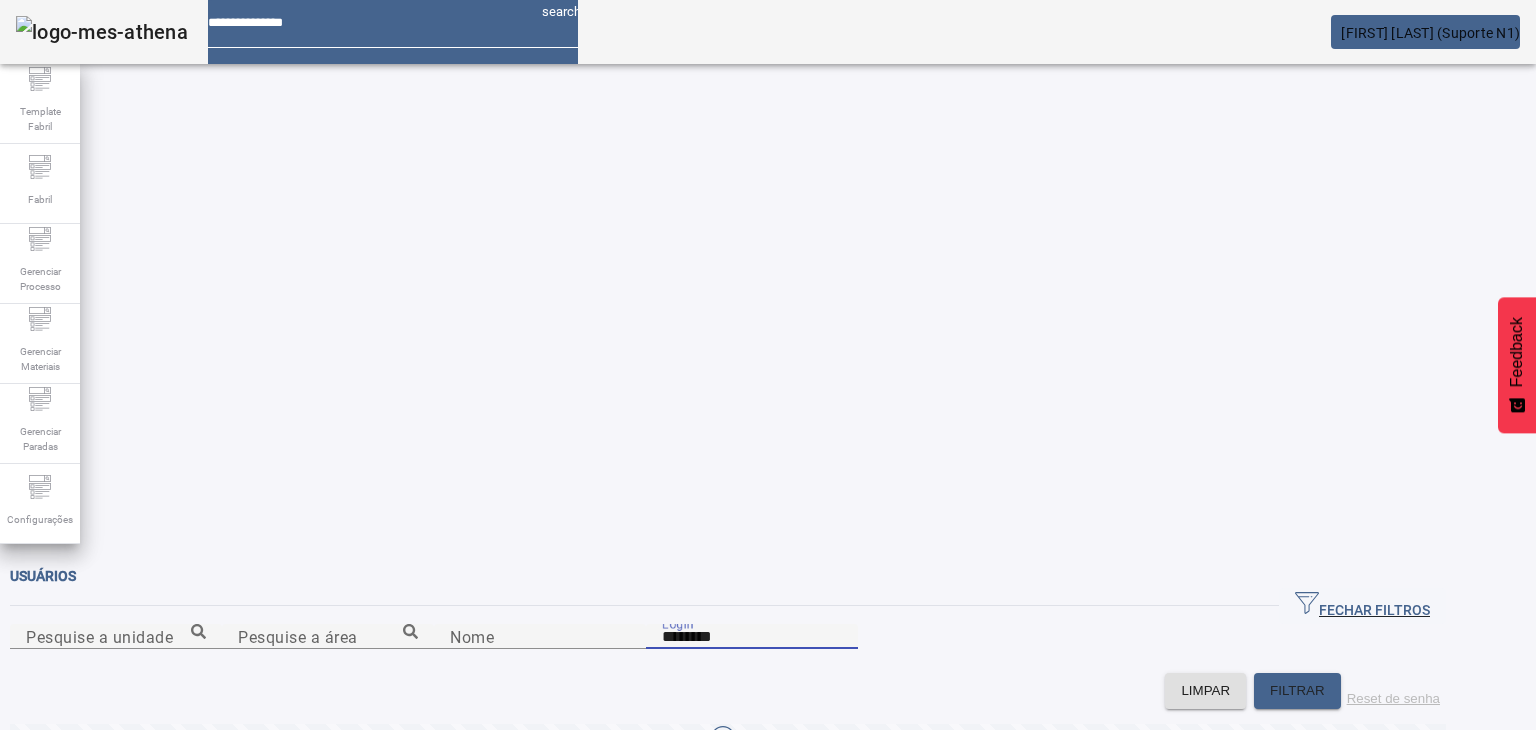 click 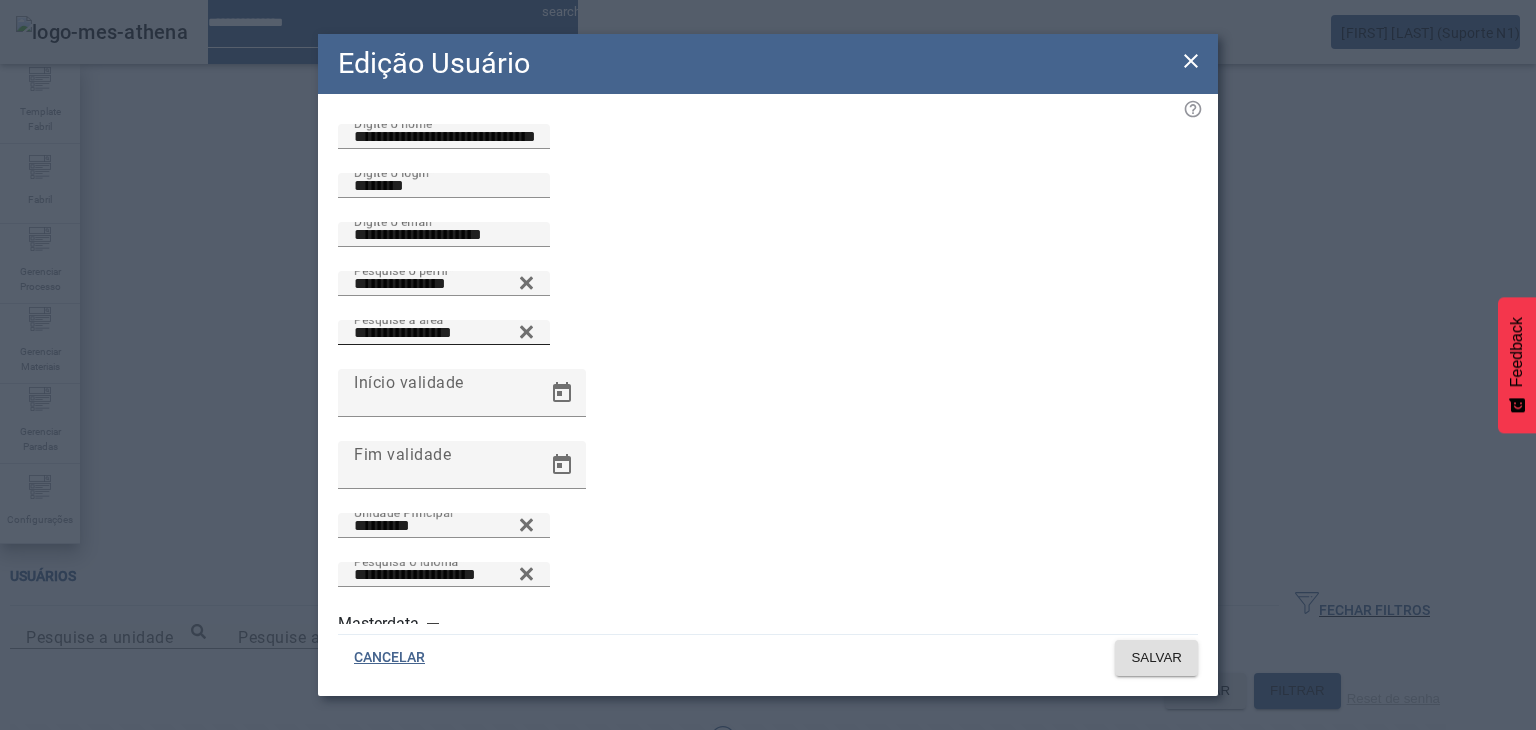click 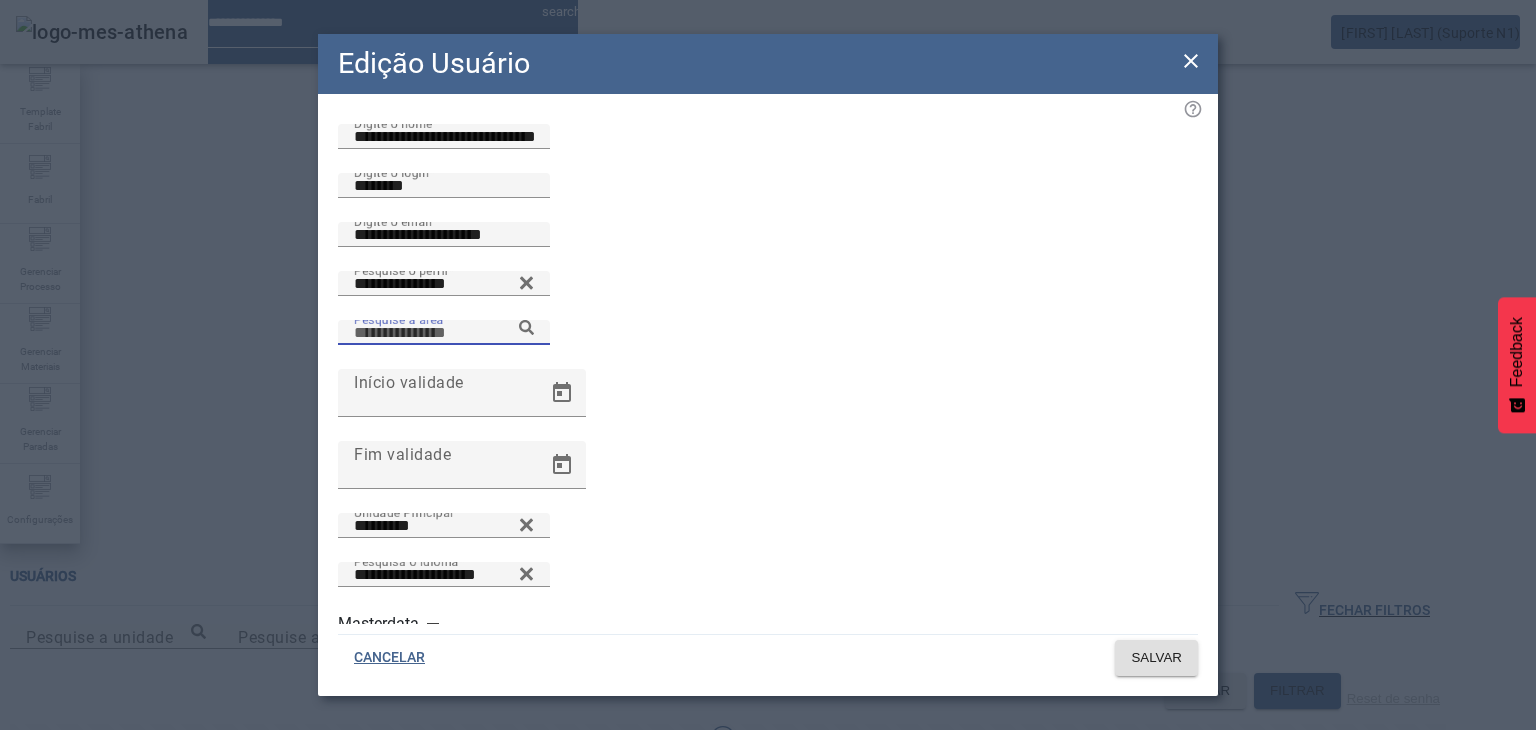 click on "Pesquise a área" at bounding box center (444, 333) 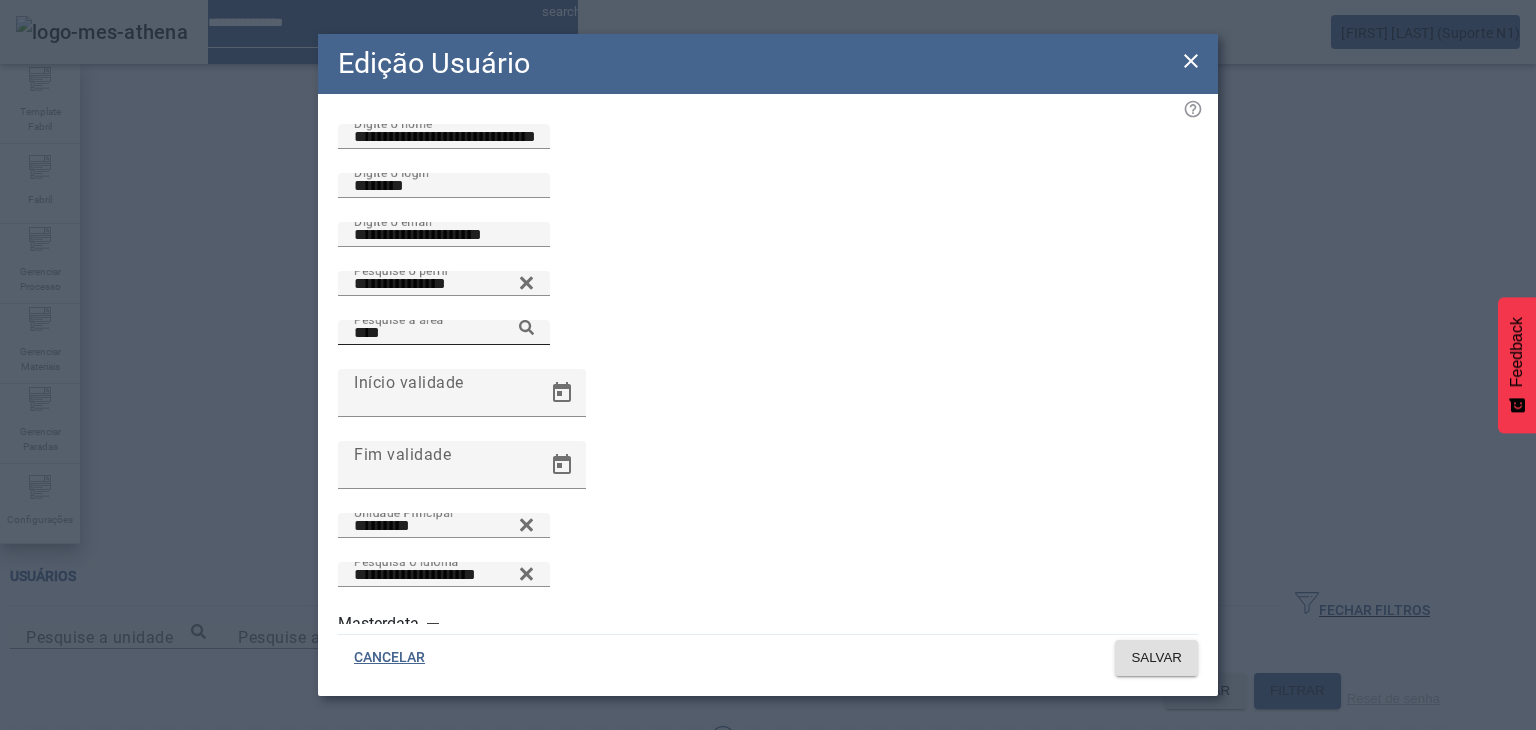 click 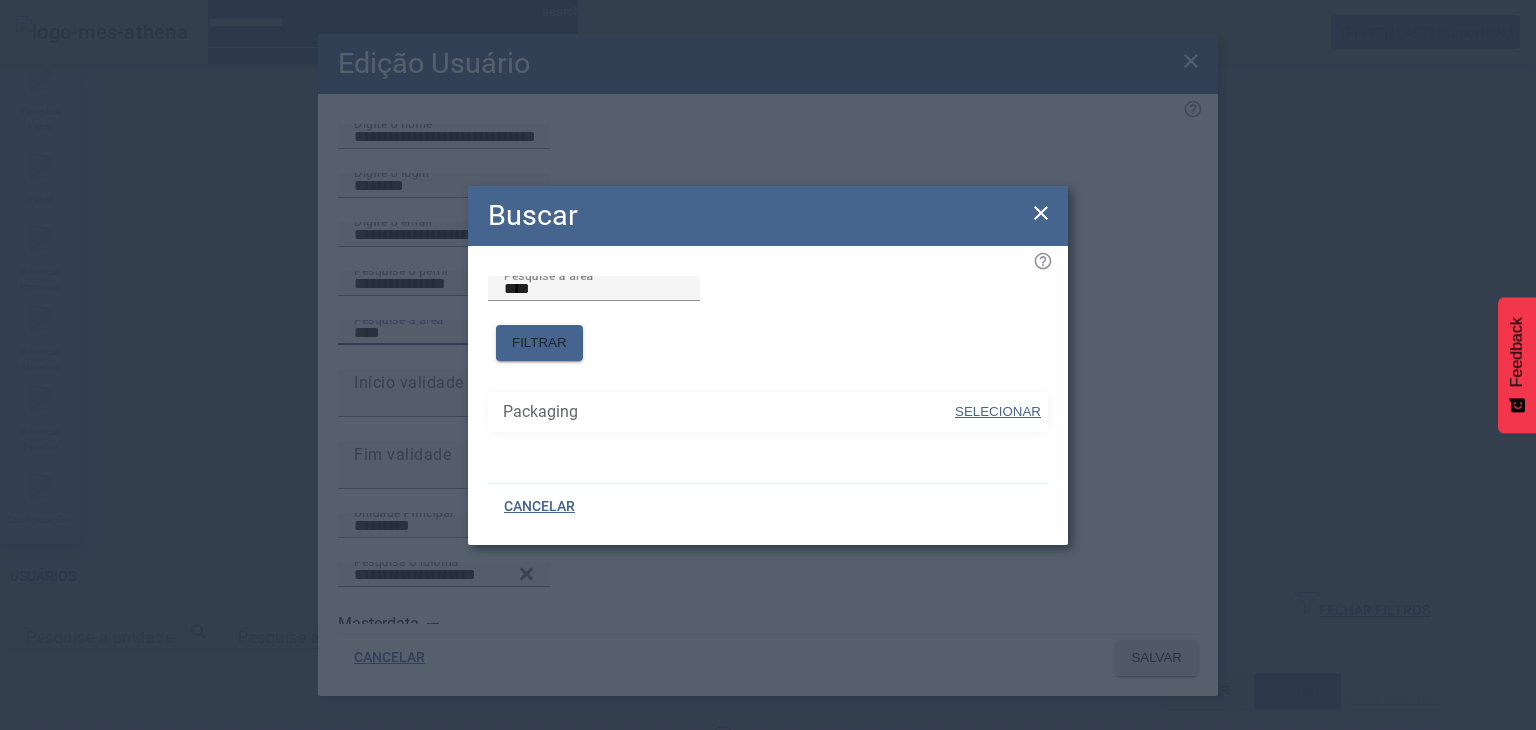 click on "SELECIONAR" at bounding box center (998, 411) 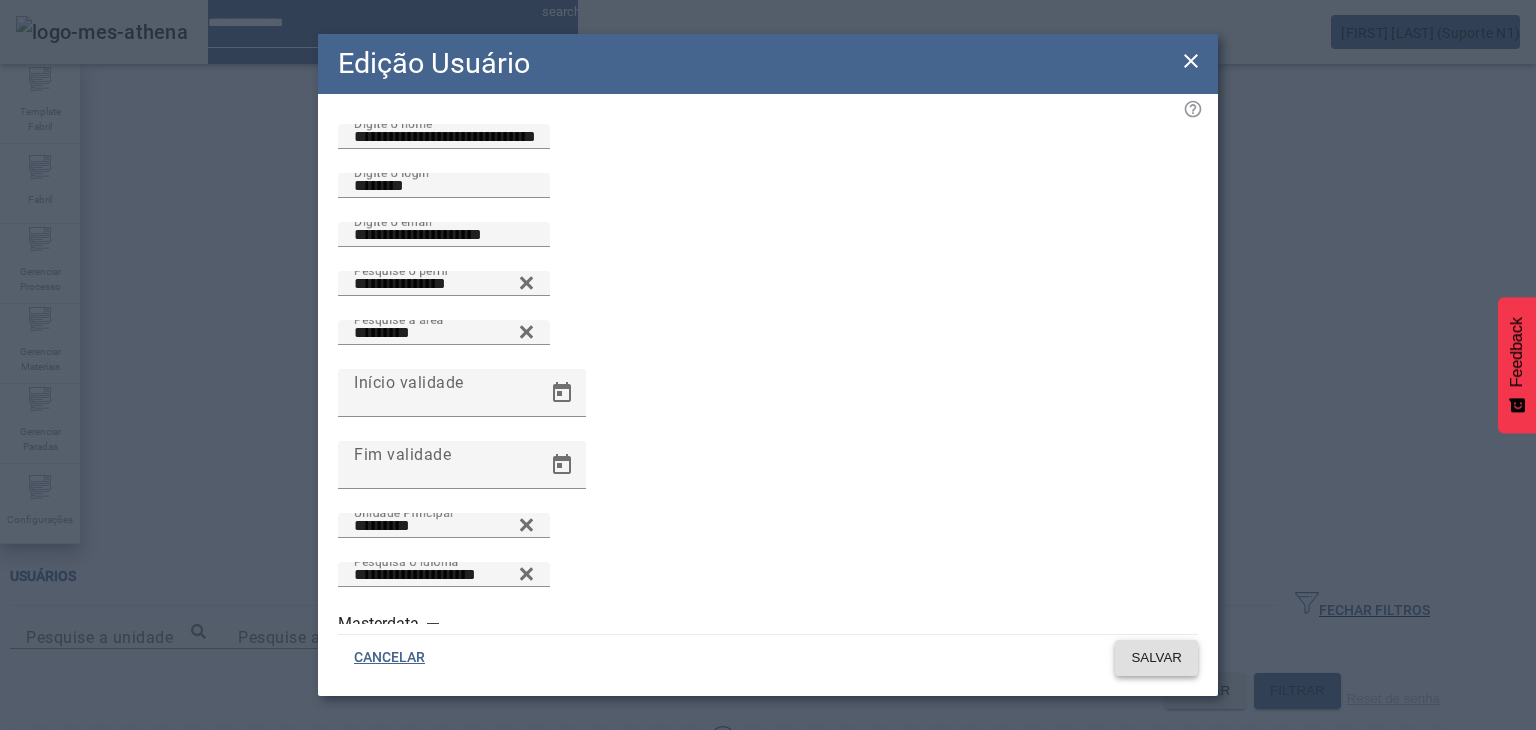 click on "SALVAR" 